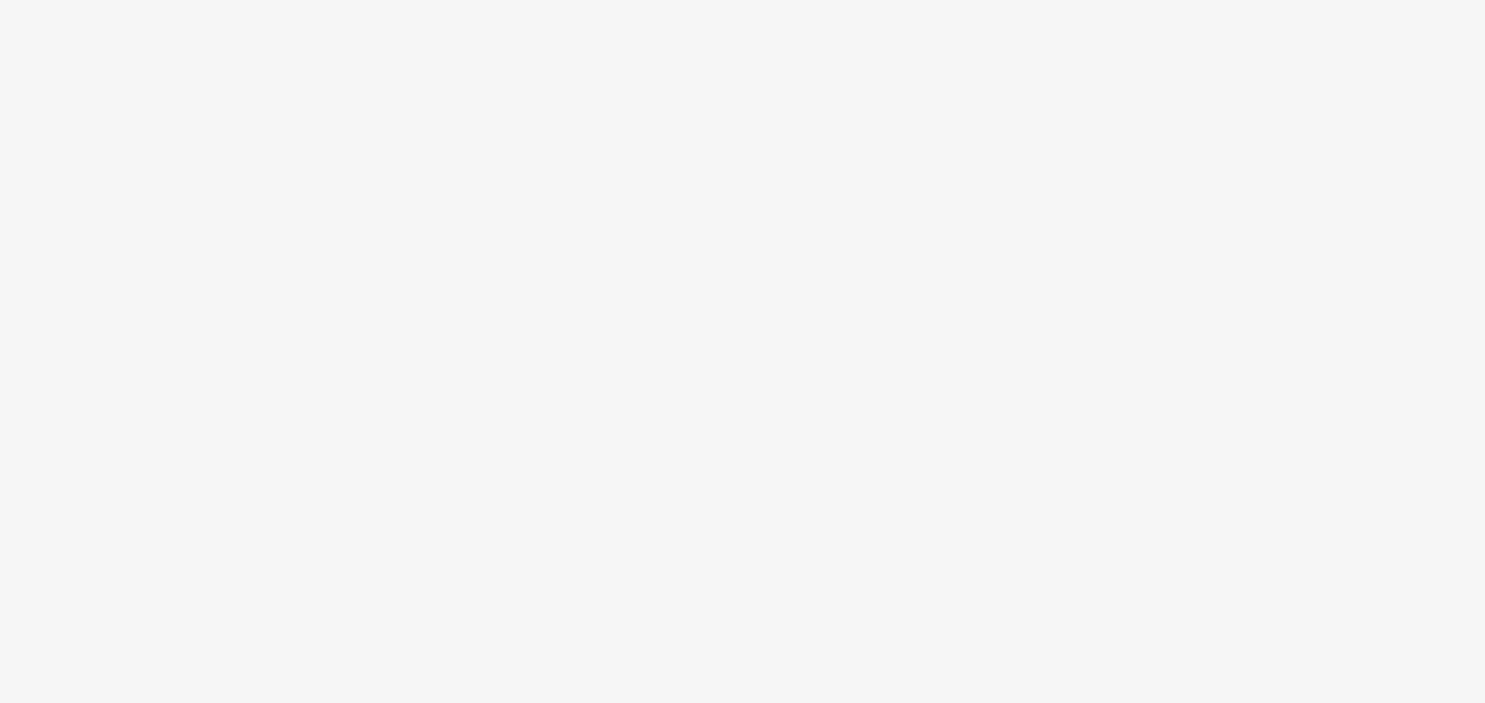scroll, scrollTop: 0, scrollLeft: 0, axis: both 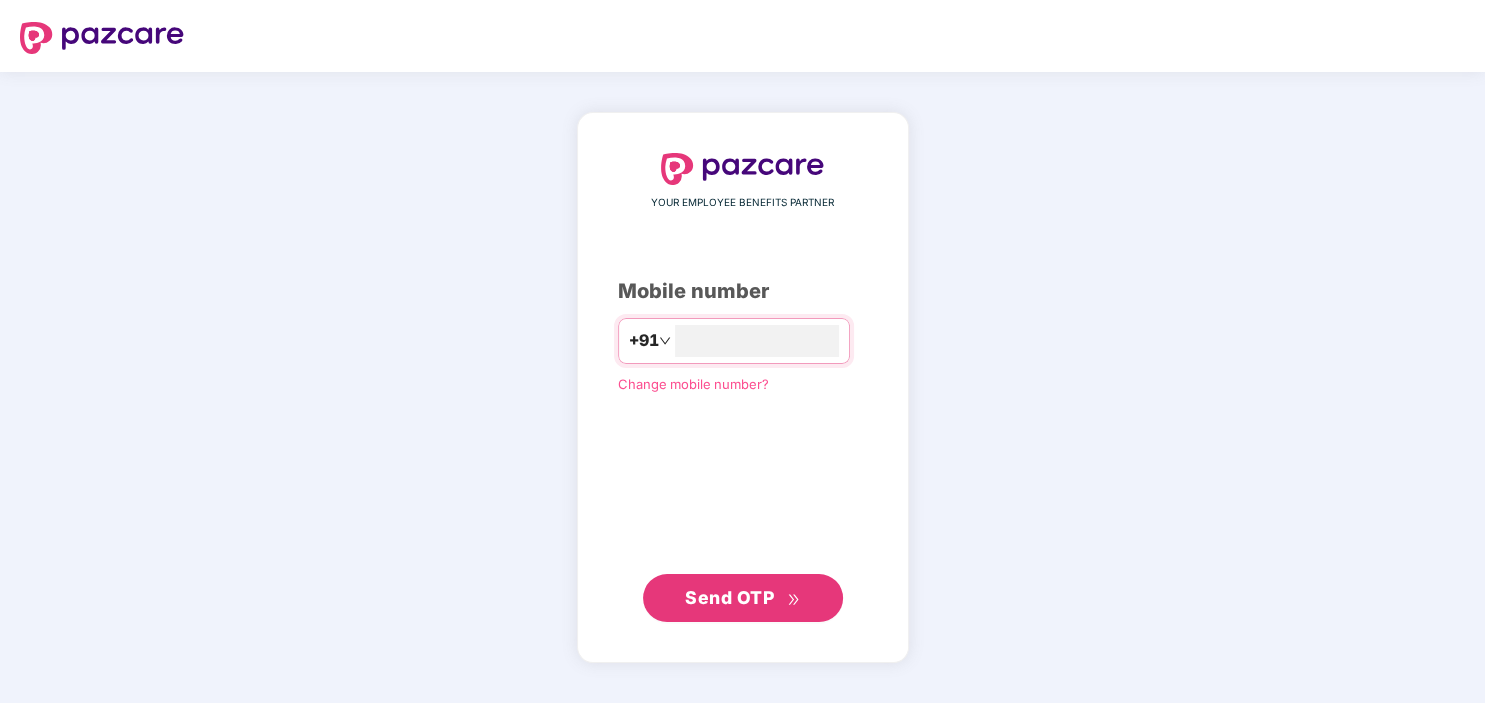 type on "**********" 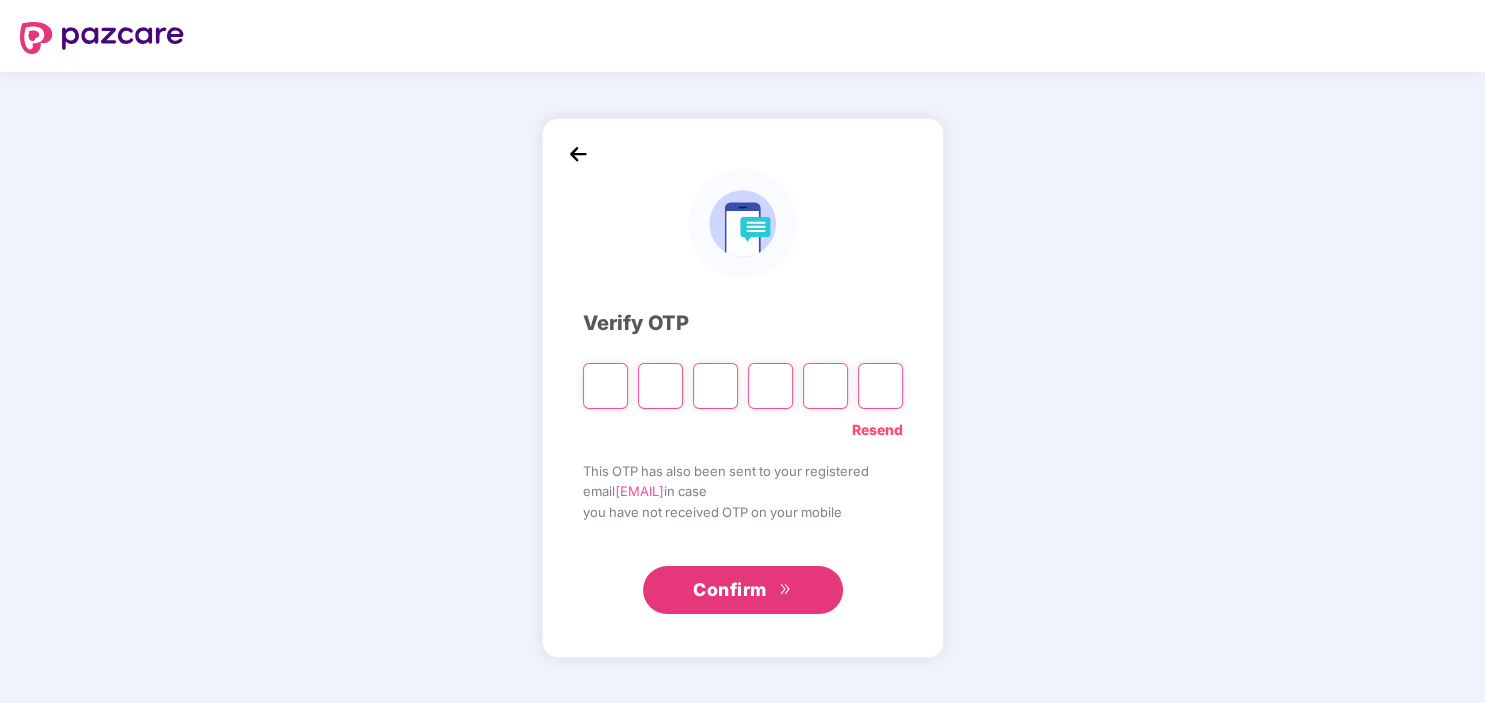type on "*" 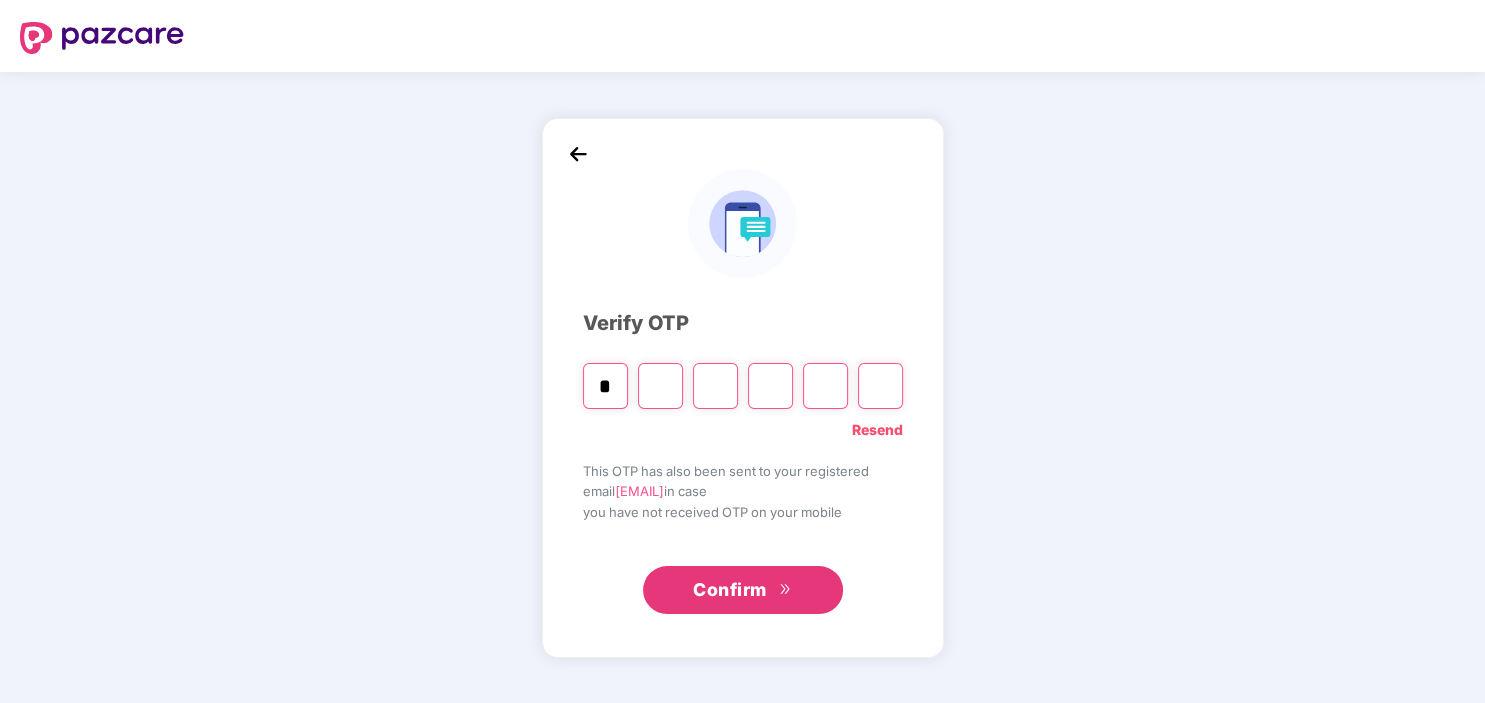 type on "*" 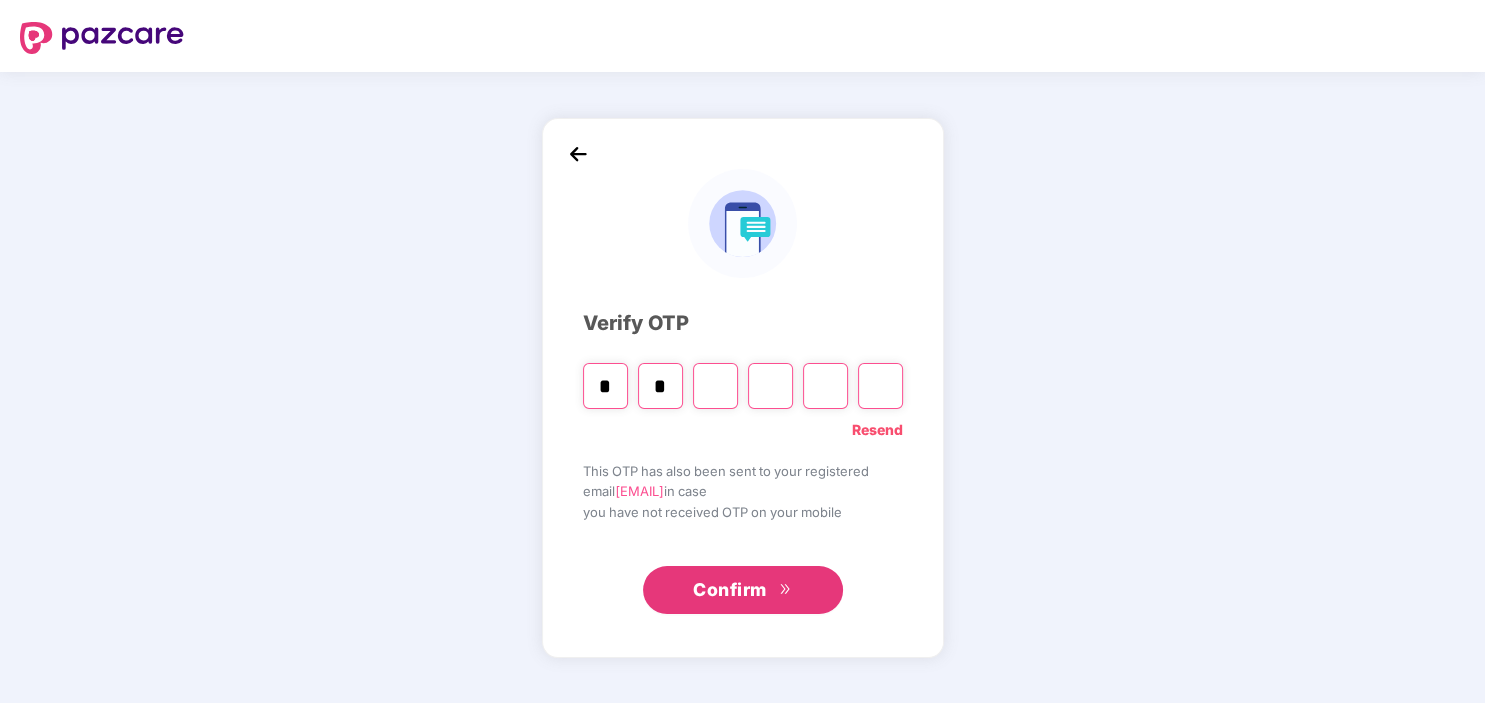 type on "*" 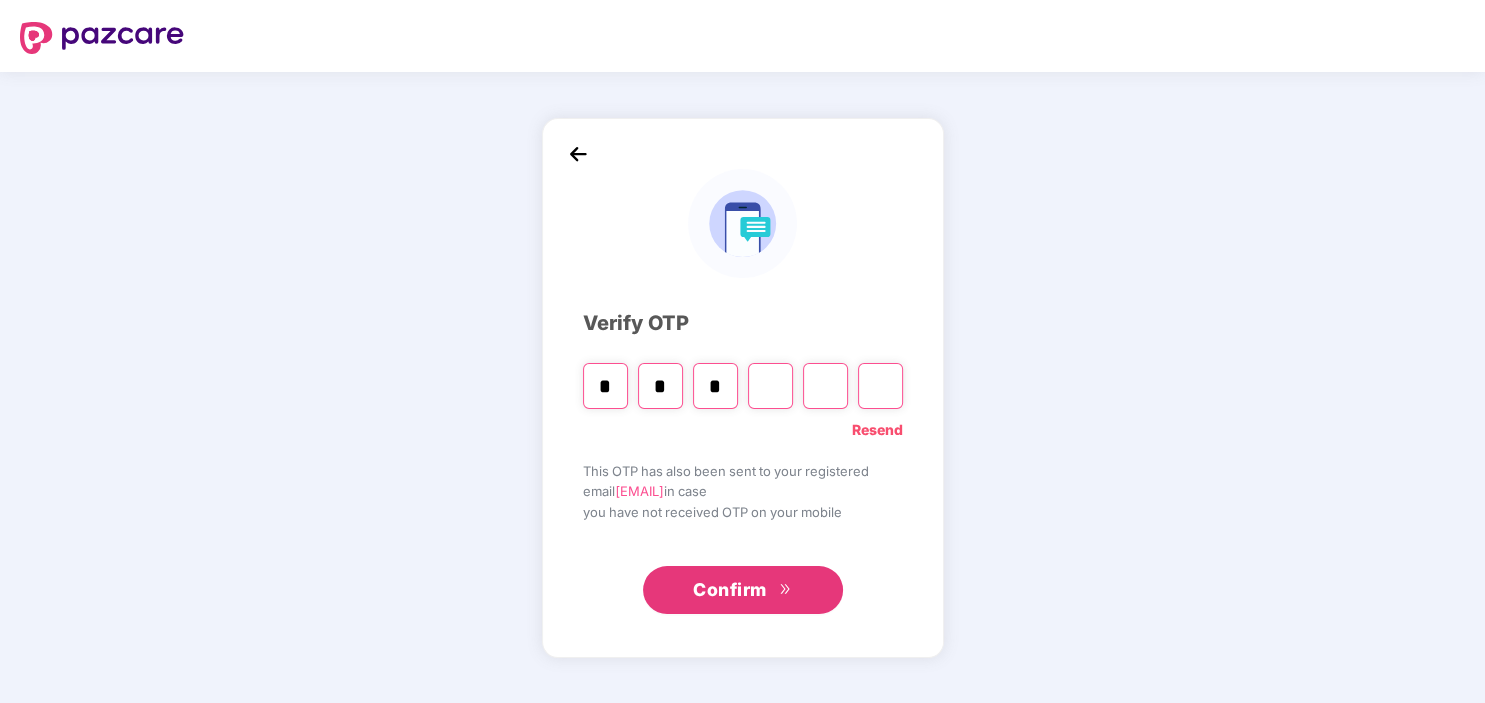 type on "*" 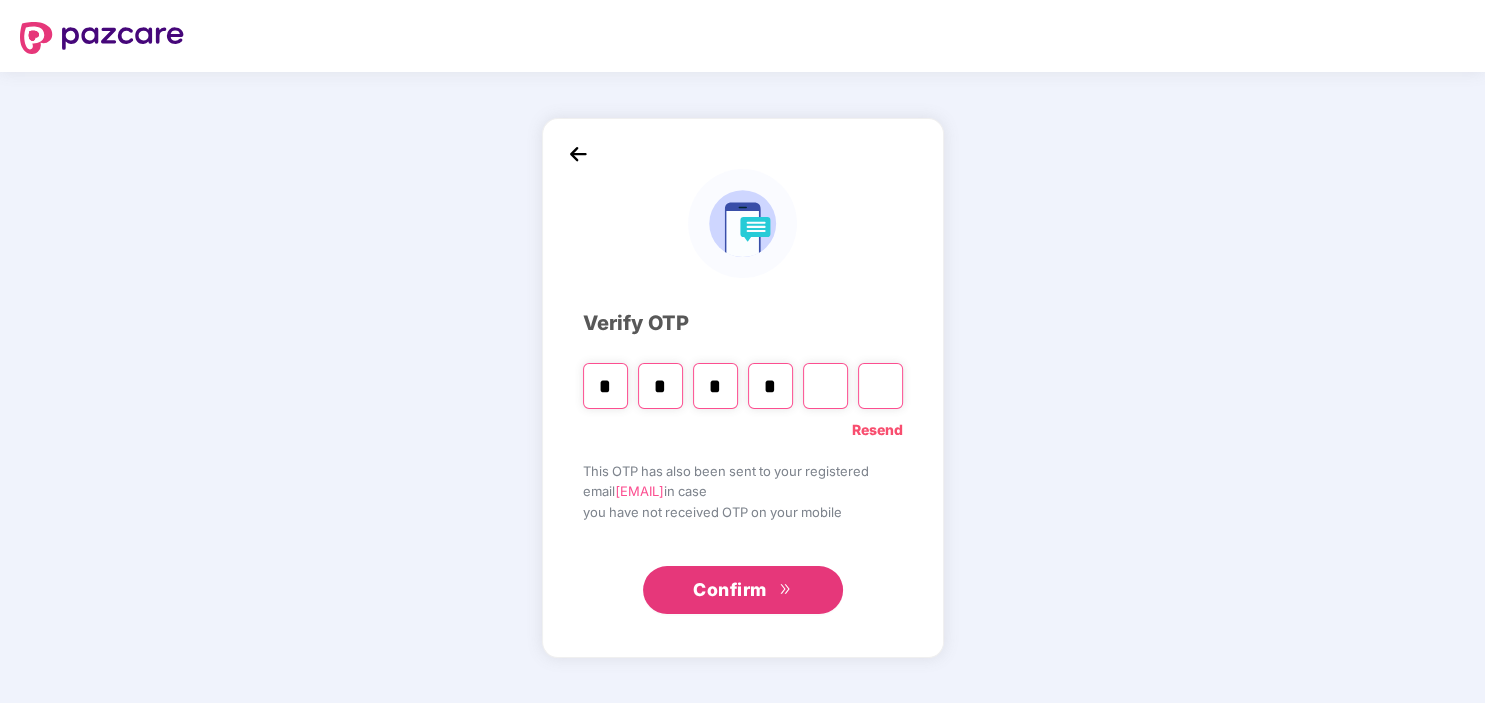 type on "*" 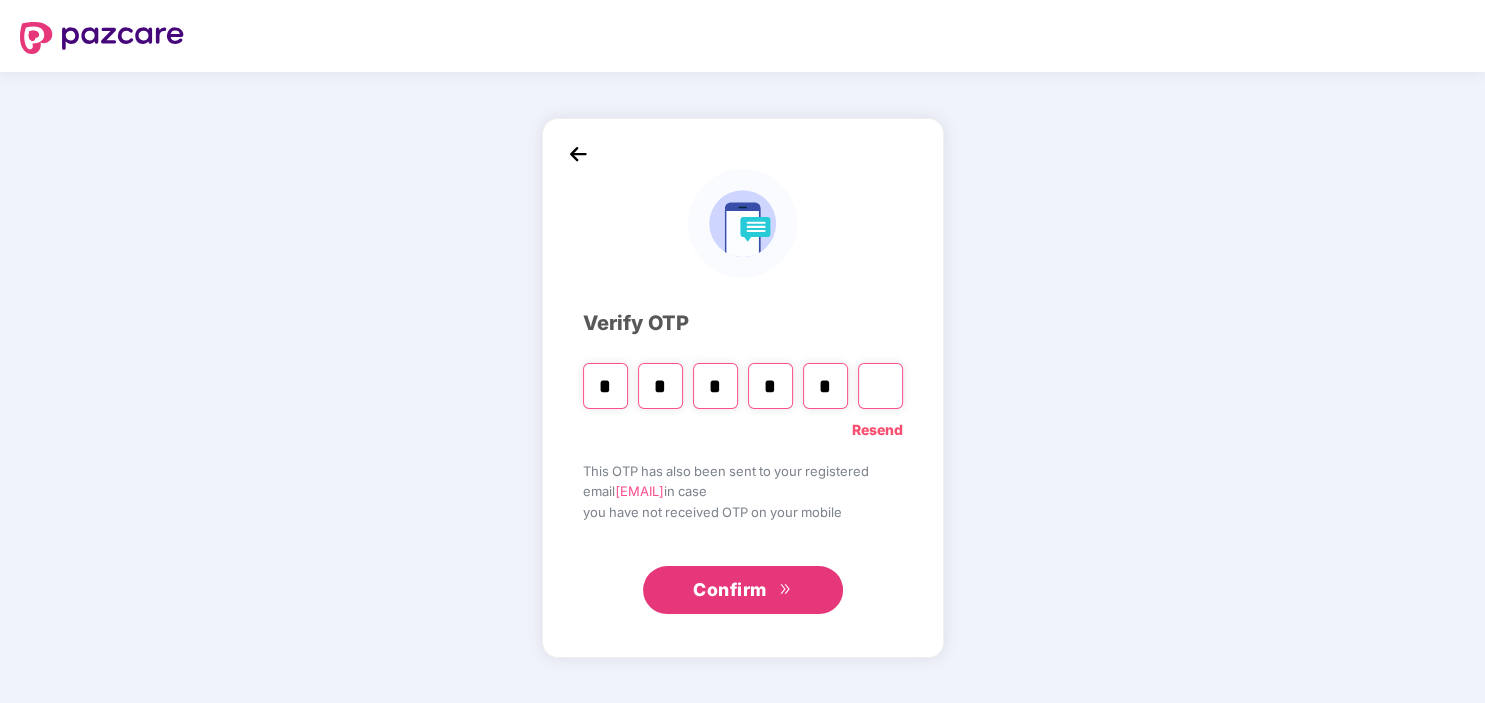type on "*" 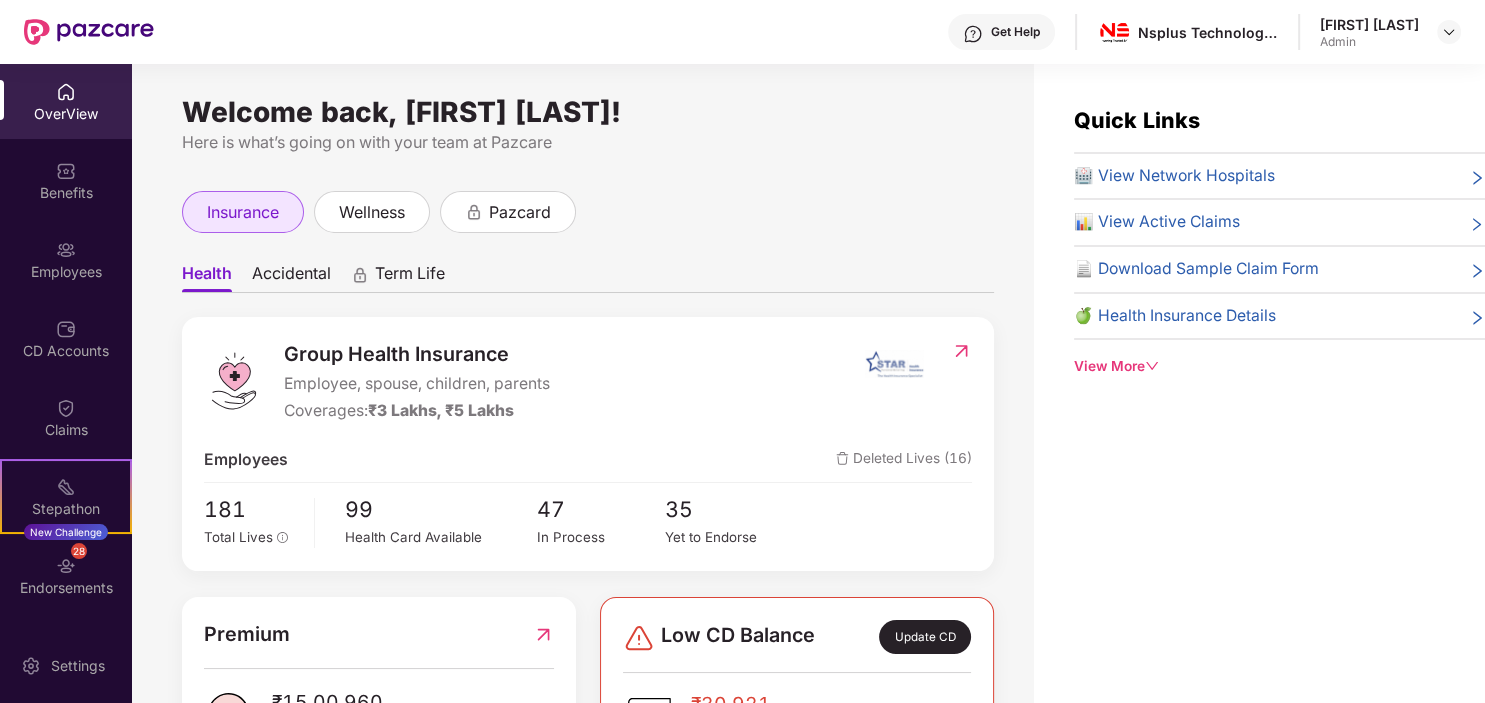 click on "insurance" at bounding box center (243, 212) 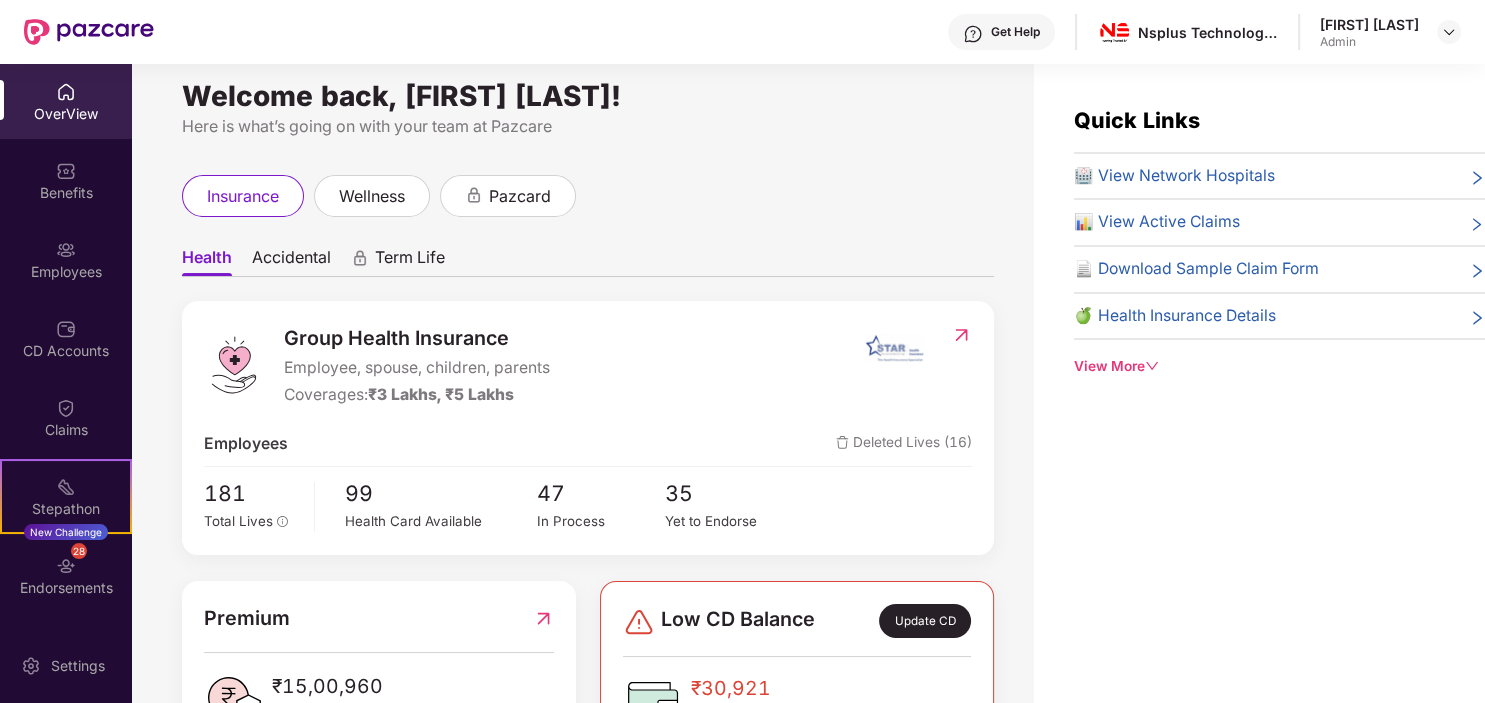 scroll, scrollTop: 0, scrollLeft: 0, axis: both 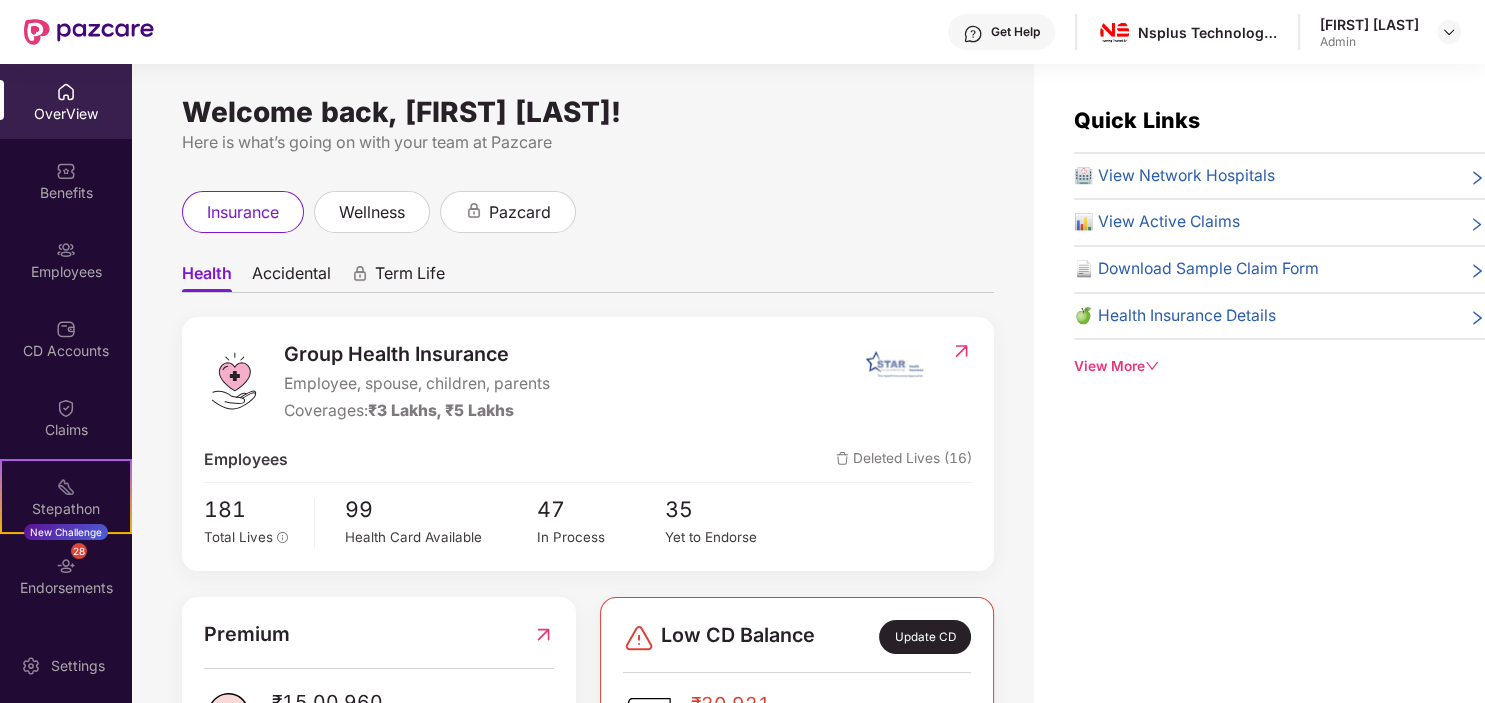 click on "Group Health Insurance" at bounding box center [417, 354] 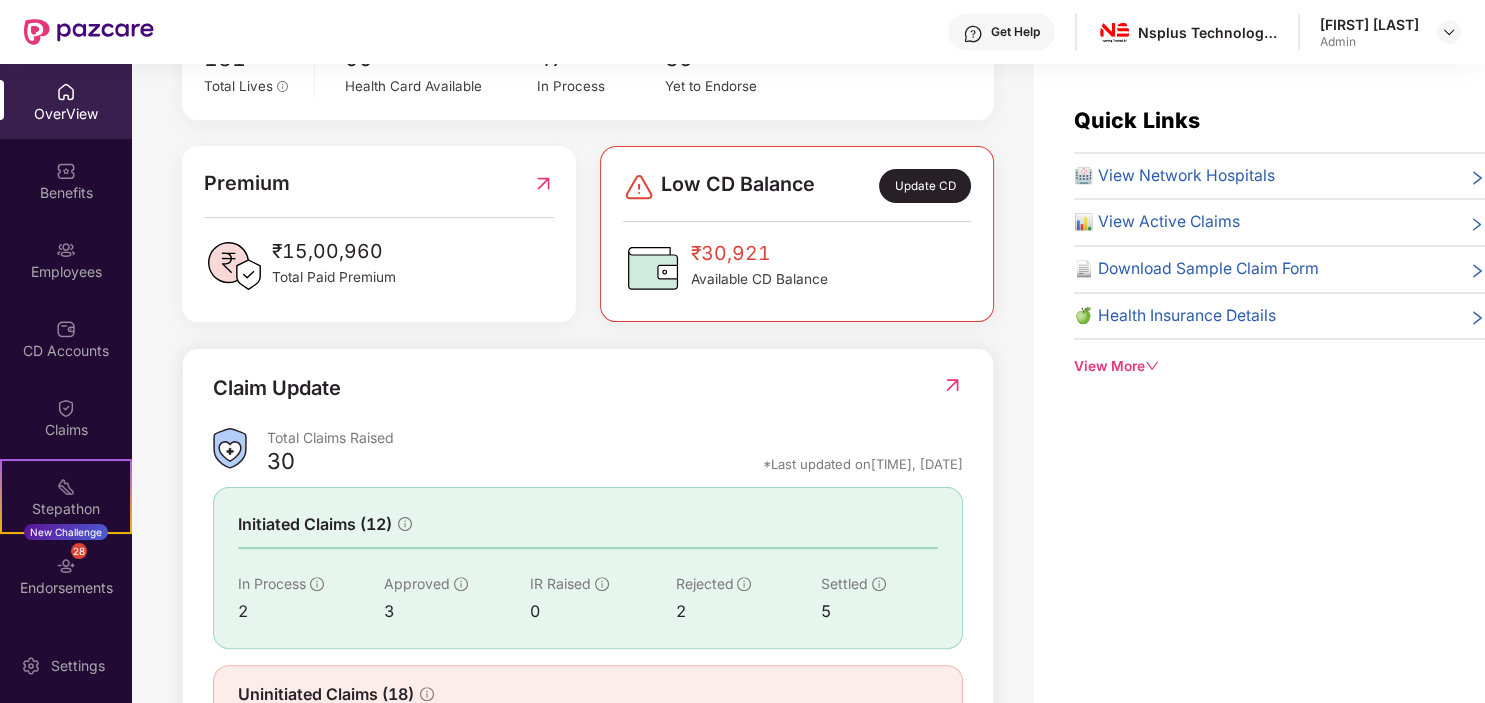 scroll, scrollTop: 159, scrollLeft: 0, axis: vertical 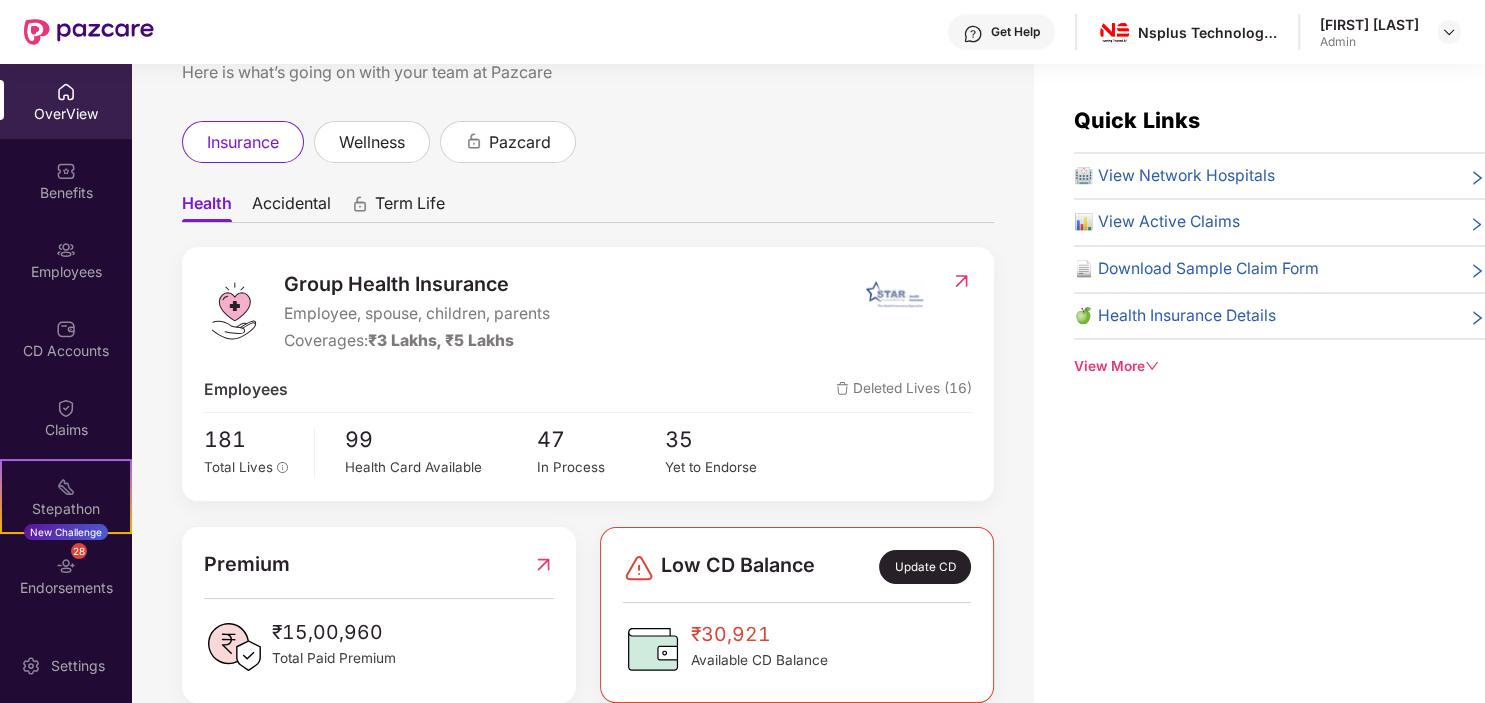 click at bounding box center (893, 294) 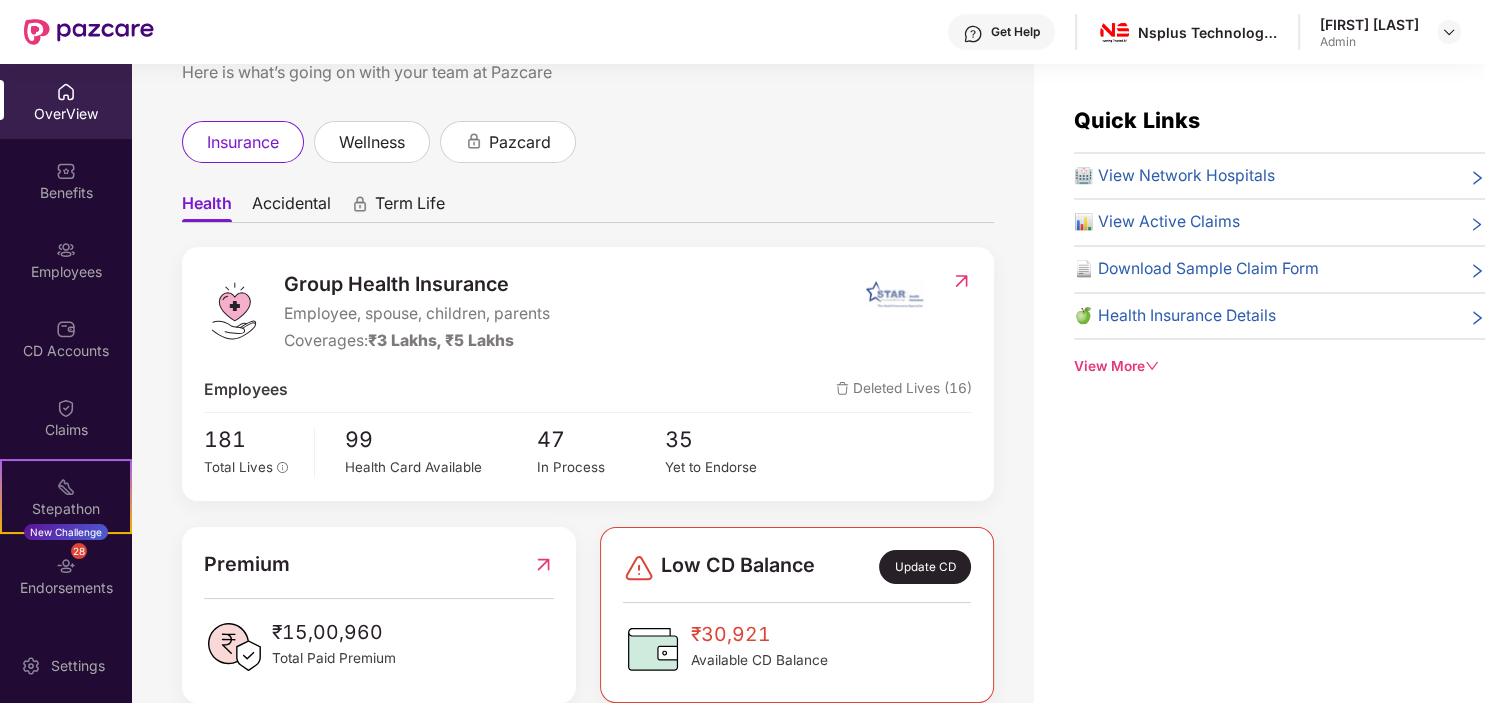 click at bounding box center [961, 281] 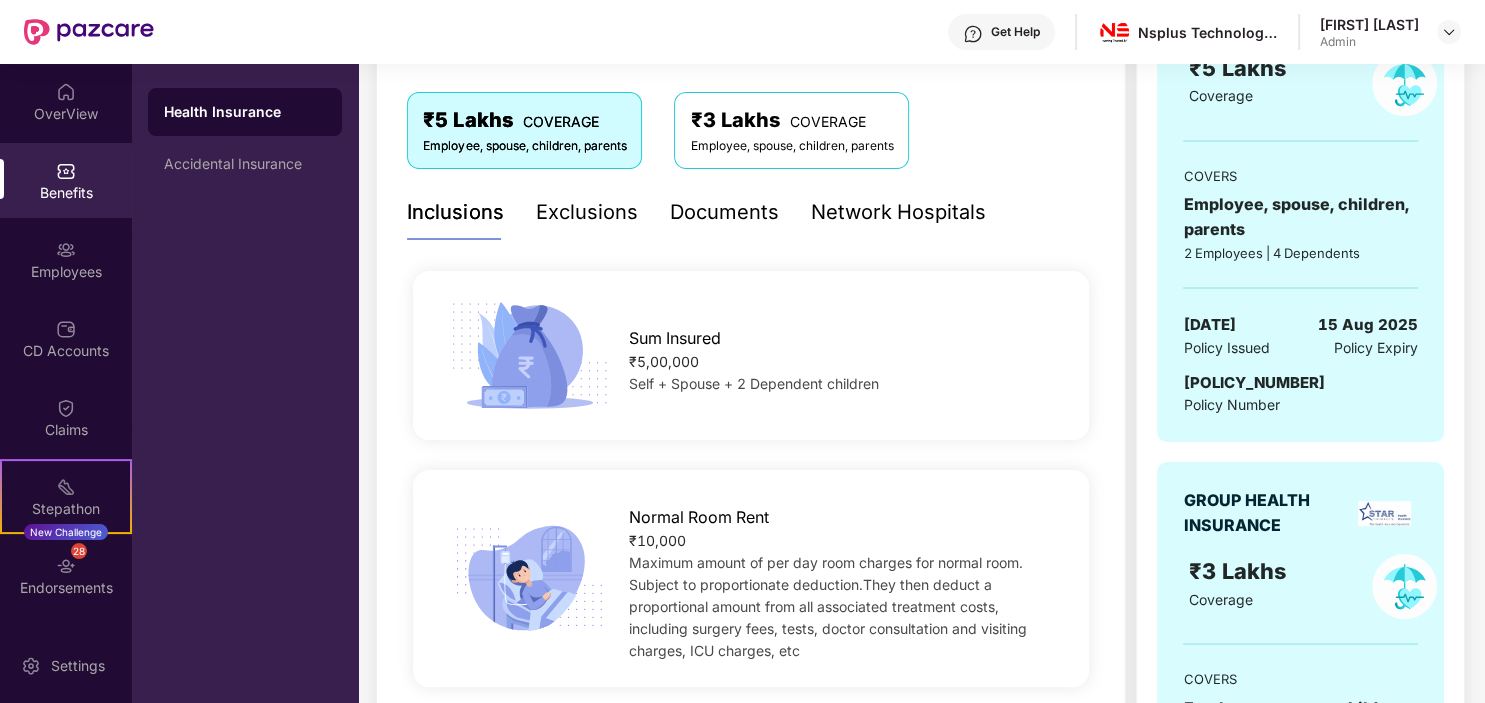 scroll, scrollTop: 353, scrollLeft: 0, axis: vertical 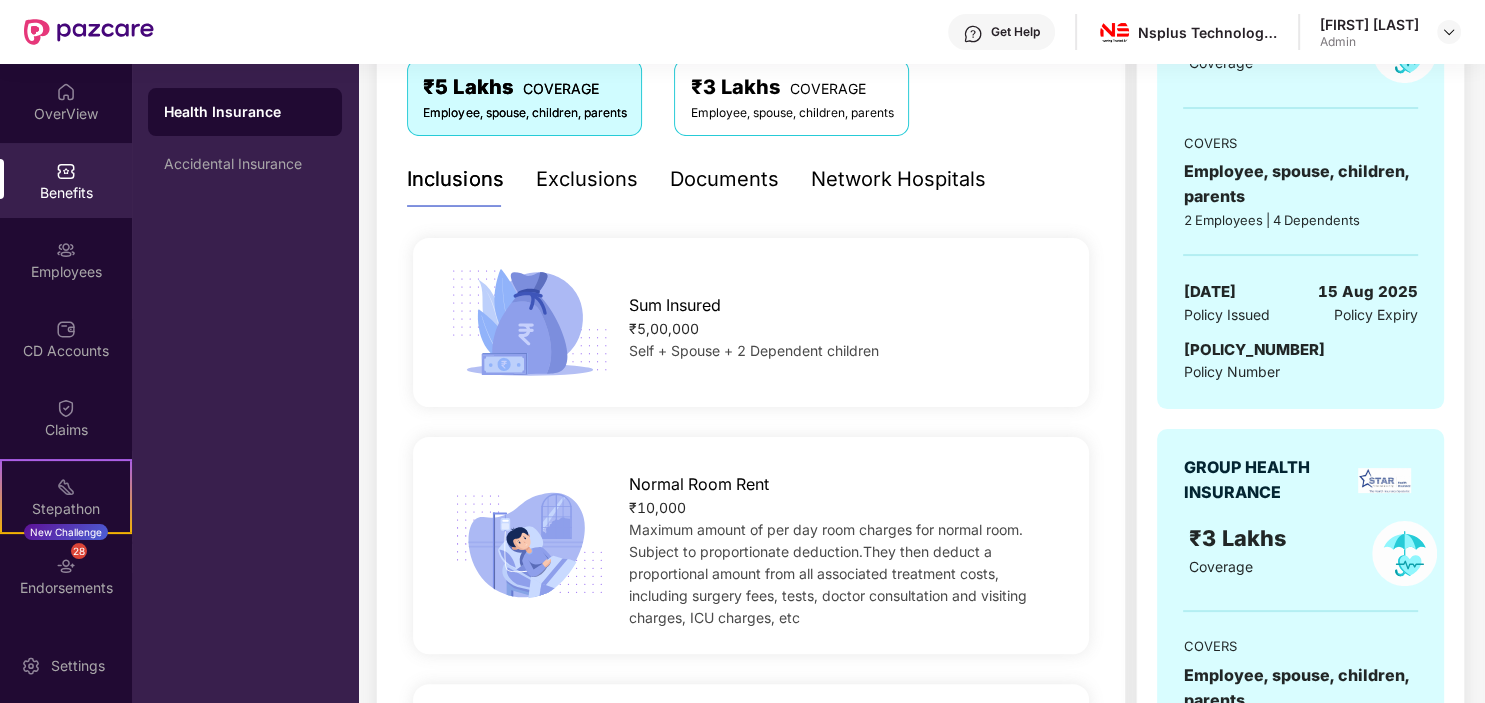 click on "Documents" at bounding box center (723, 179) 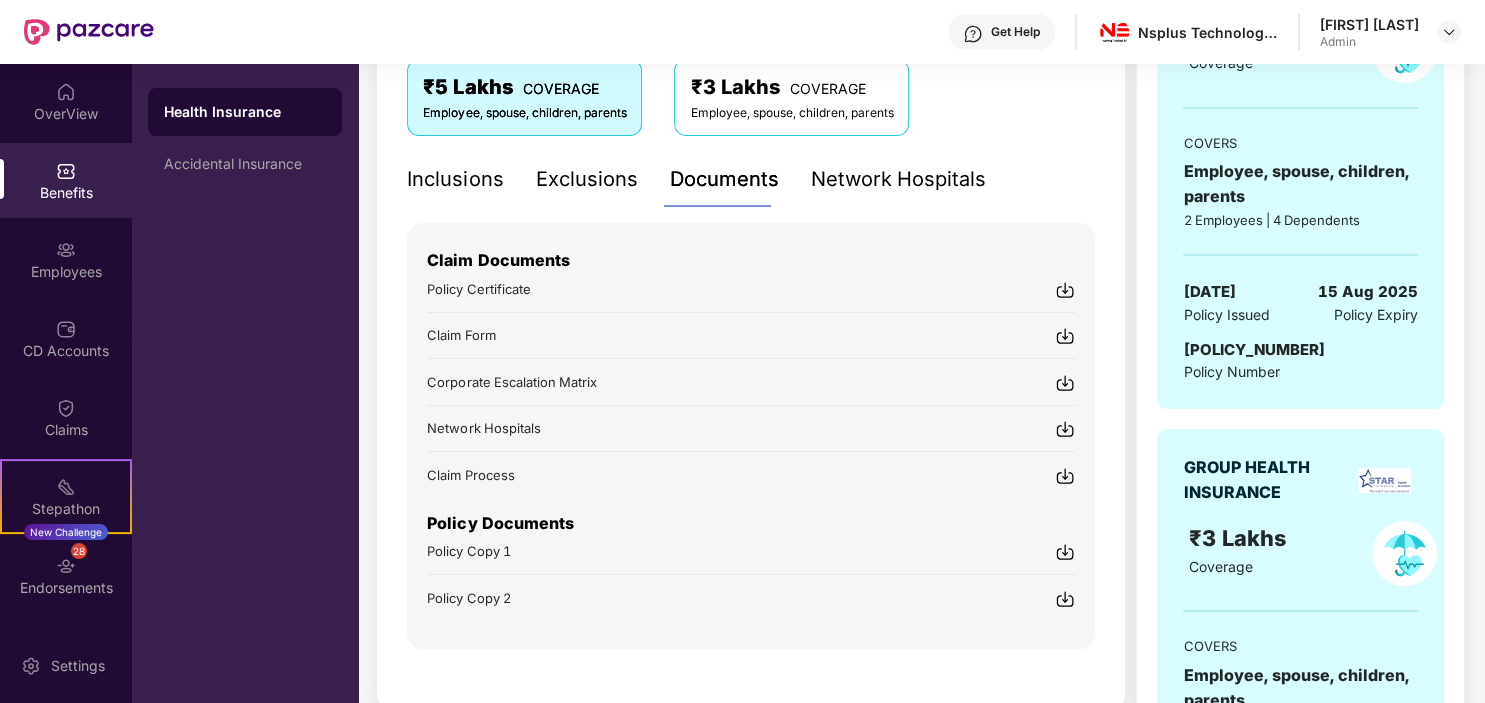 click at bounding box center (1065, 552) 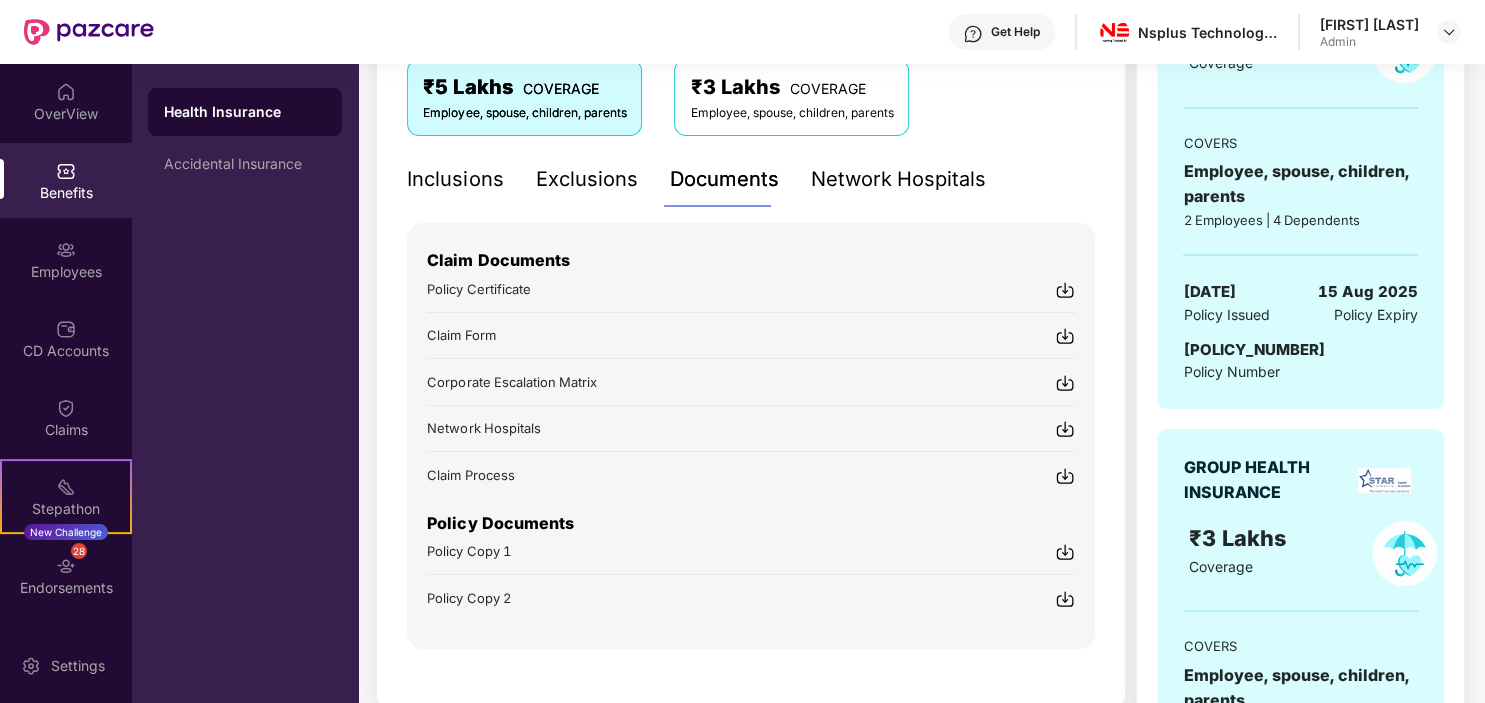 click at bounding box center [1065, 599] 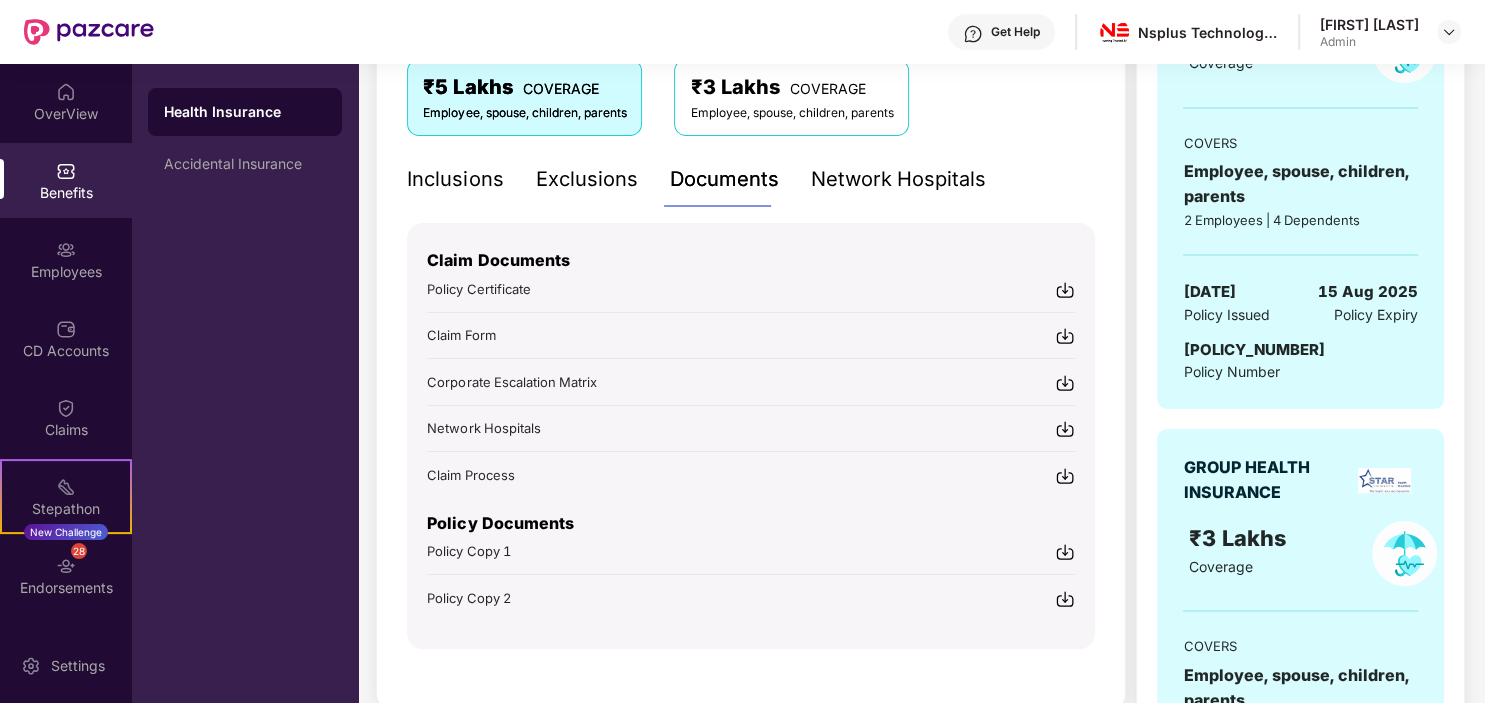 click on "Policy Certificate" at bounding box center (751, 288) 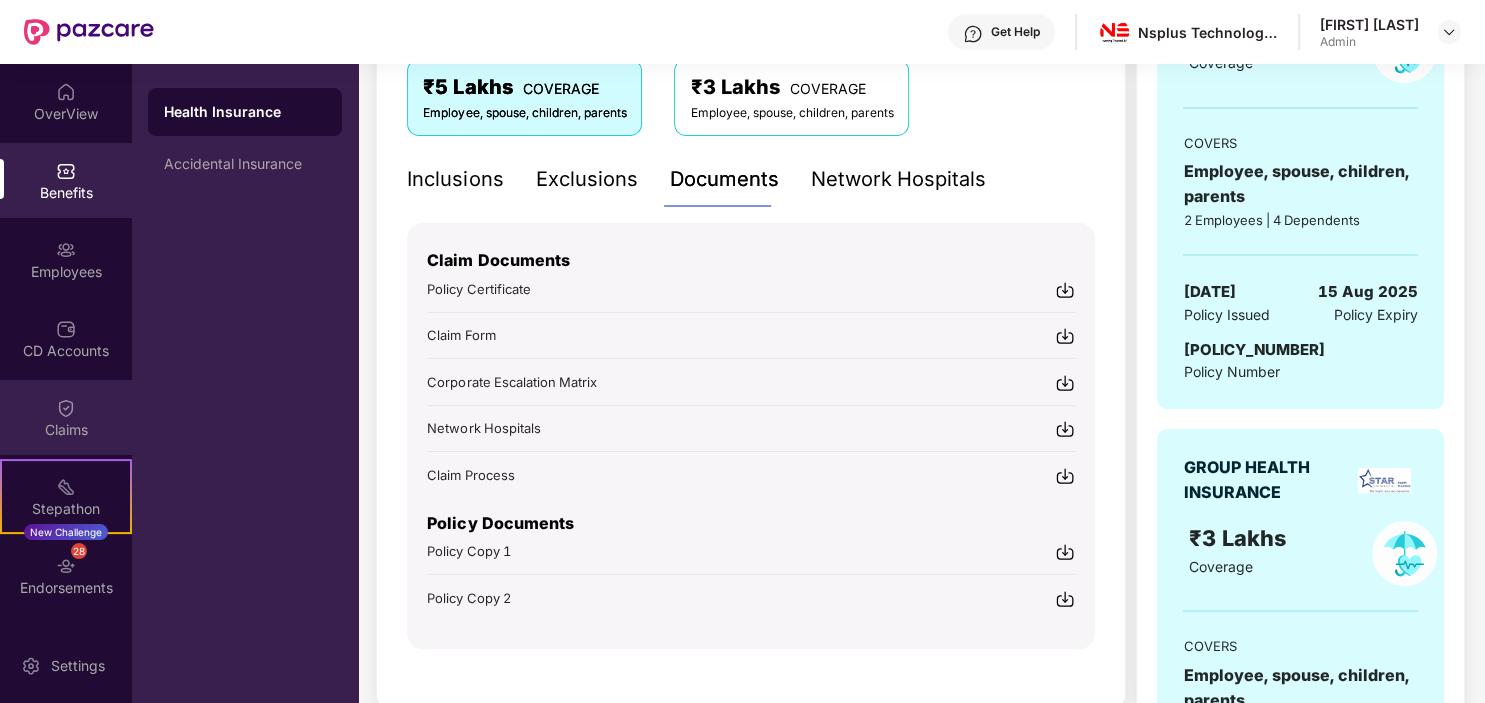 click on "Claims" at bounding box center (66, 417) 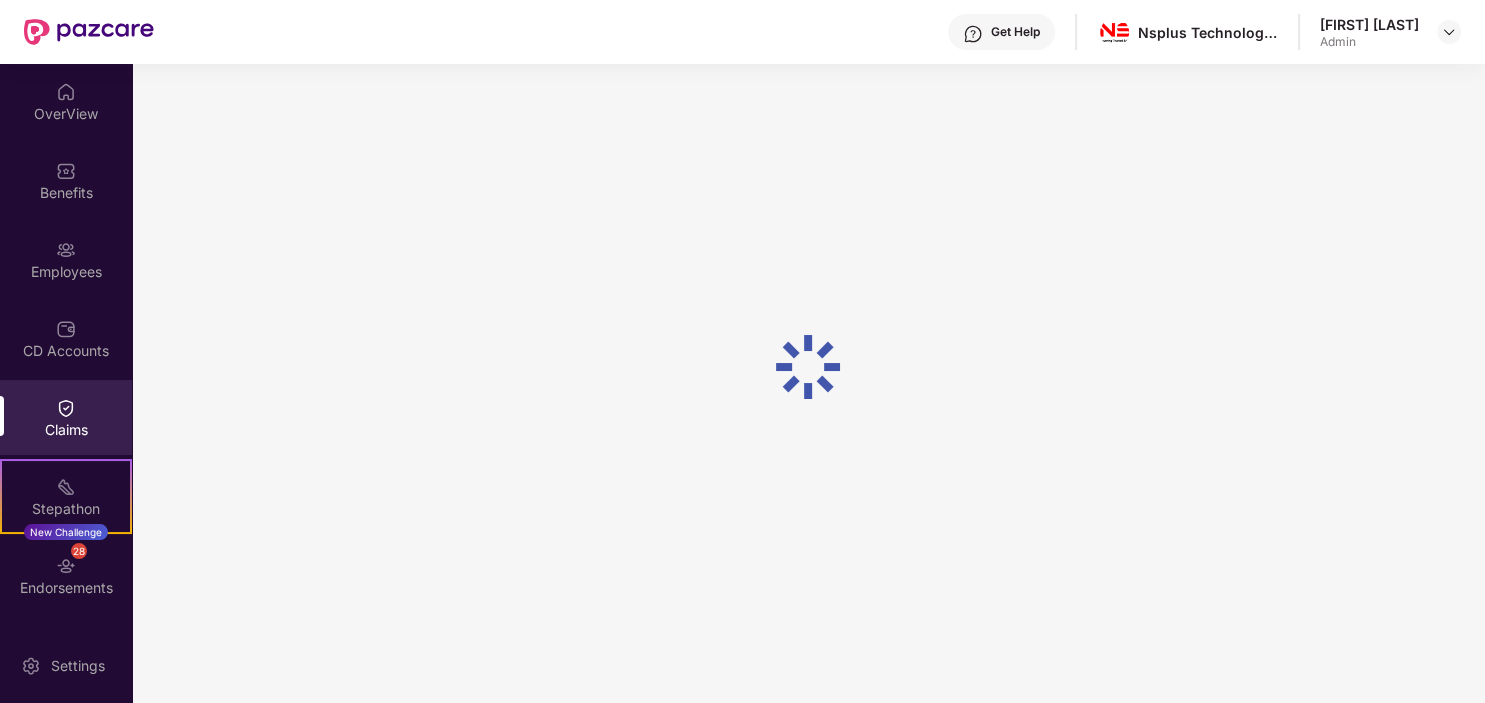 scroll, scrollTop: 0, scrollLeft: 0, axis: both 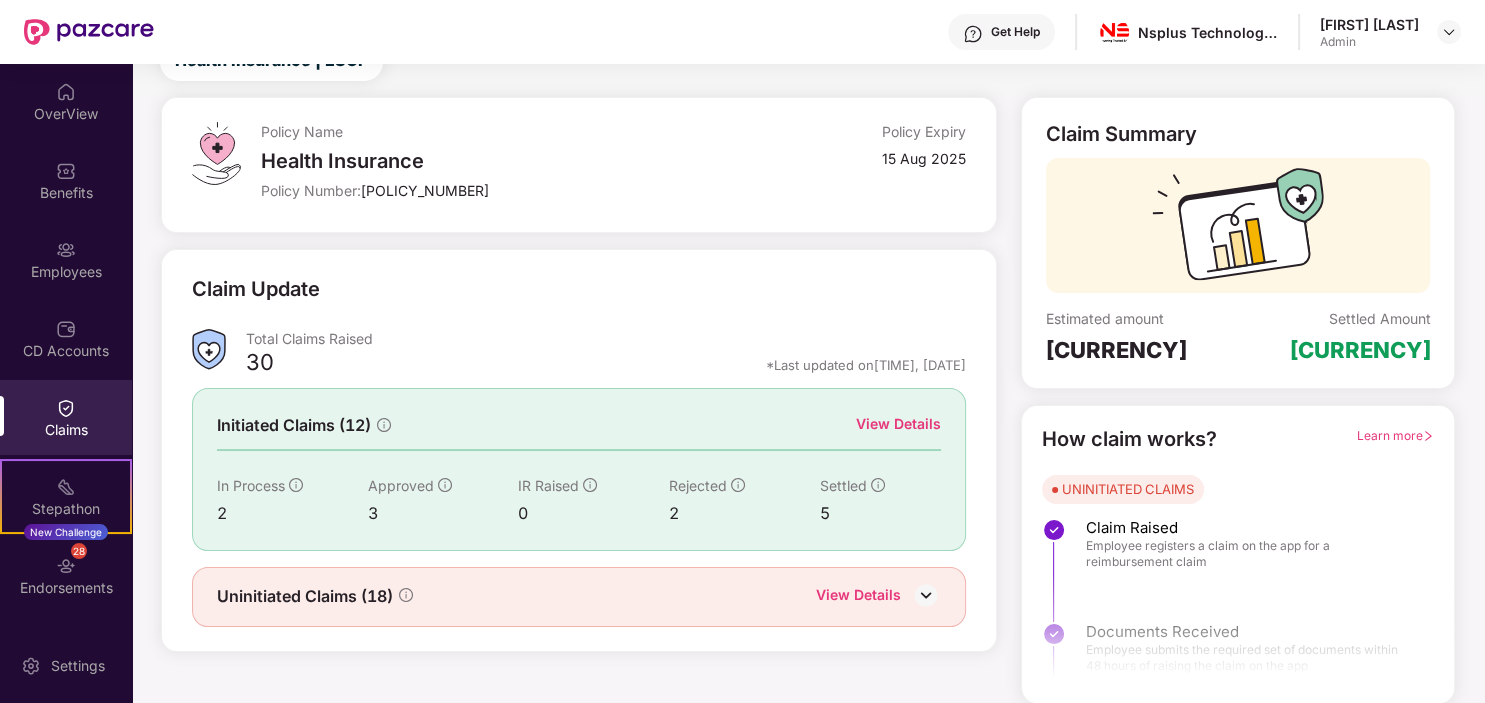 click on "View Details" at bounding box center [898, 424] 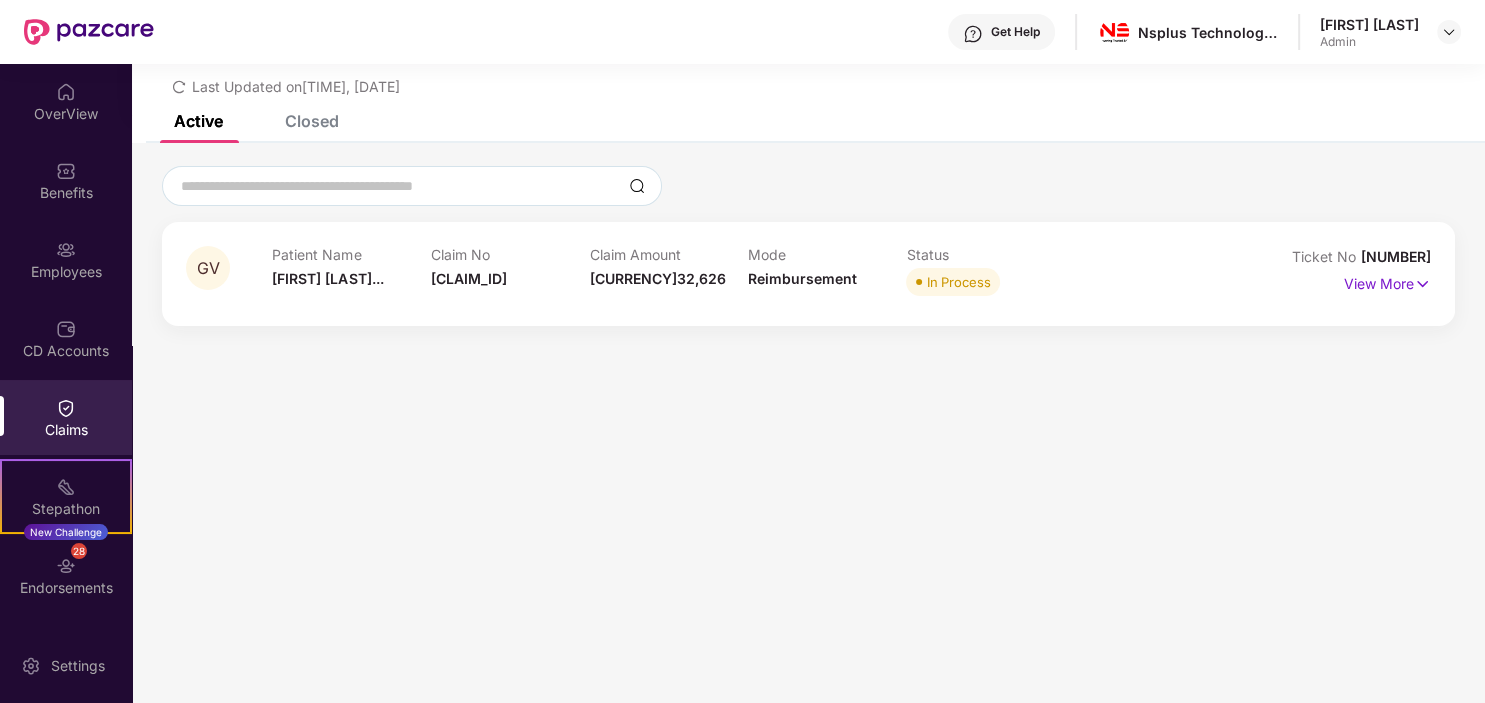 scroll, scrollTop: 64, scrollLeft: 0, axis: vertical 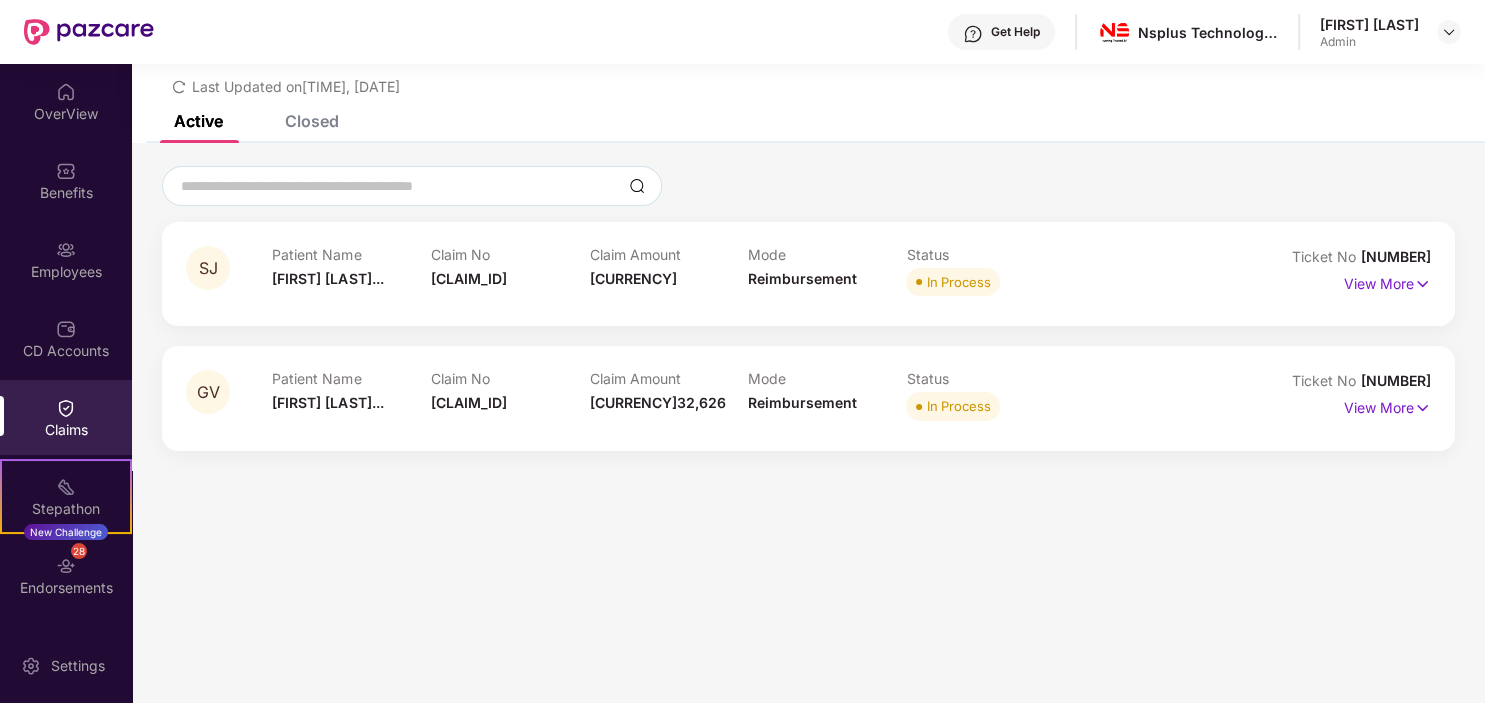 click on "Closed" at bounding box center [312, 121] 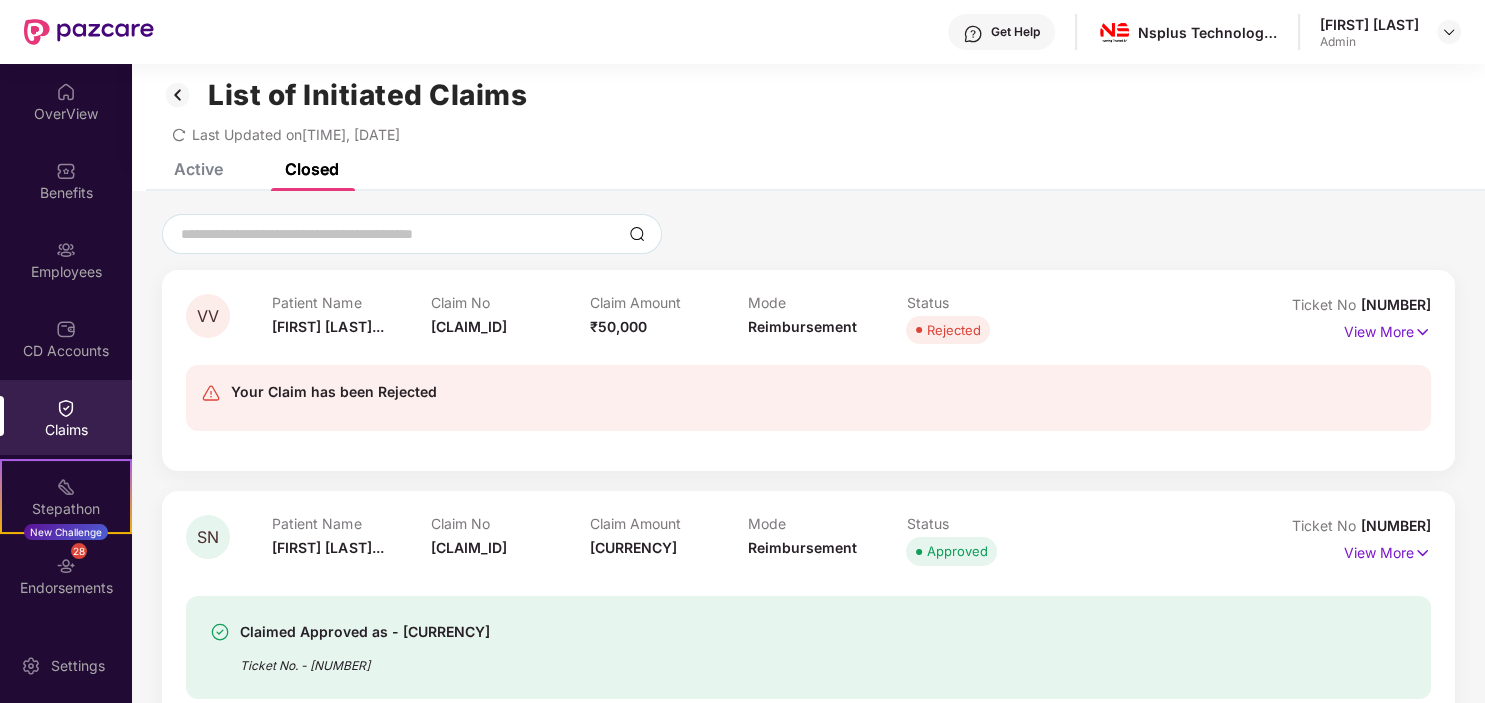 scroll, scrollTop: 0, scrollLeft: 0, axis: both 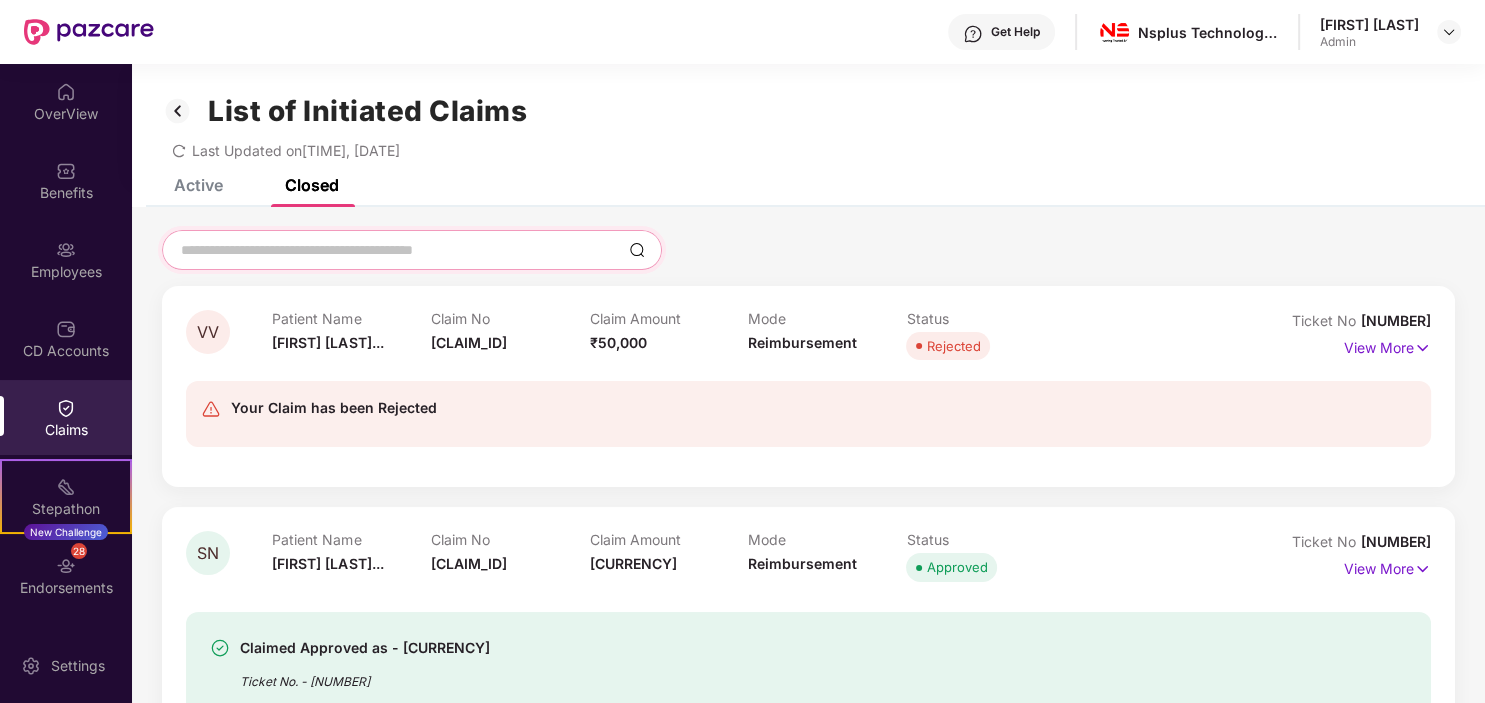 click at bounding box center (400, 250) 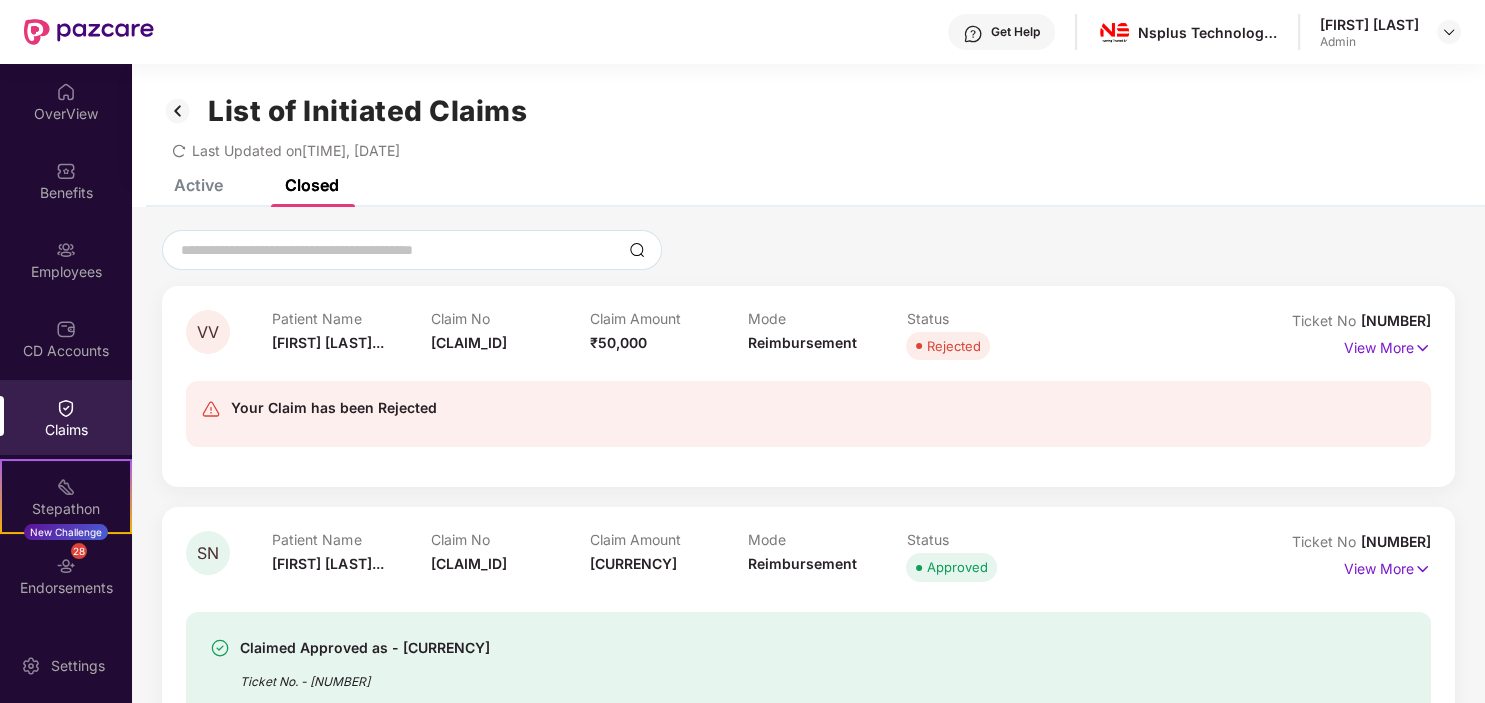 click on "Last Updated on  03:03 PM, 07 Aug 2025" at bounding box center (296, 150) 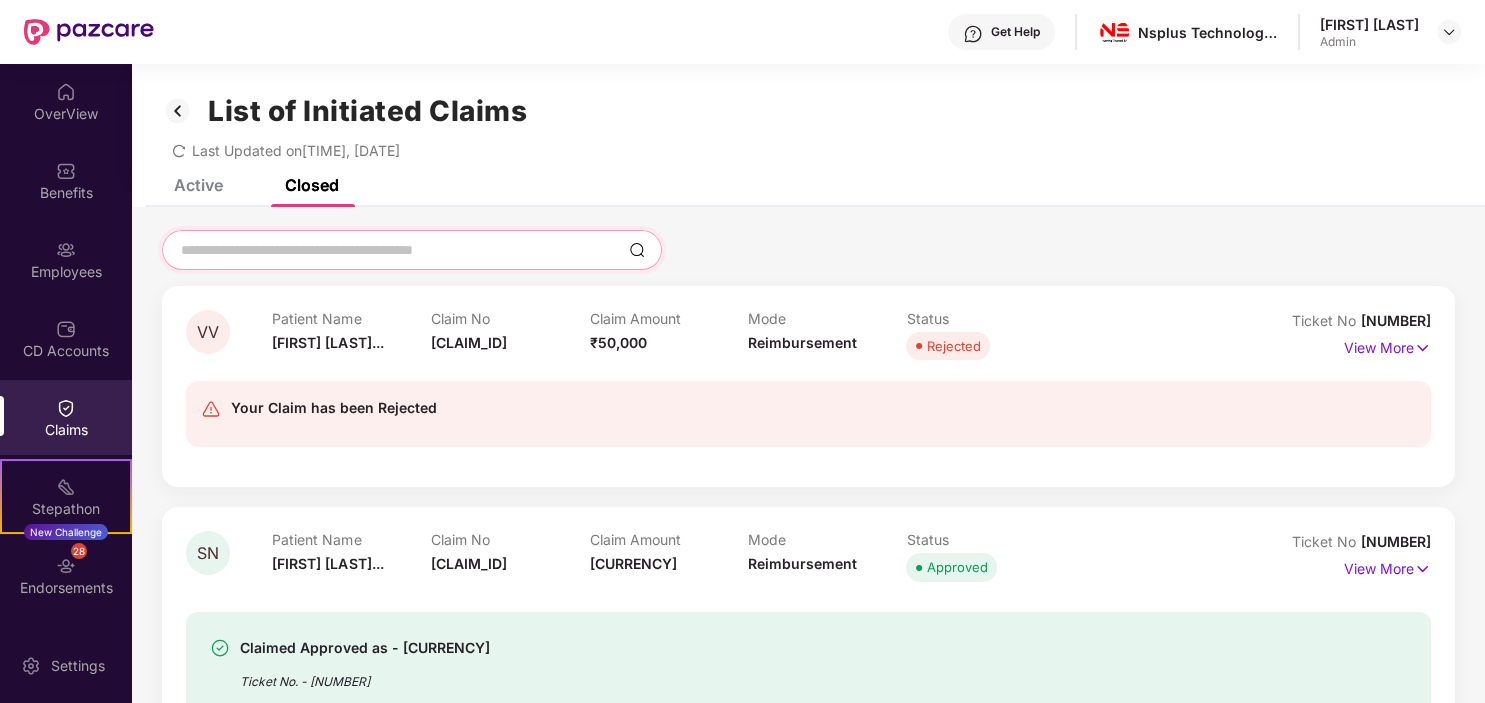 click at bounding box center (400, 250) 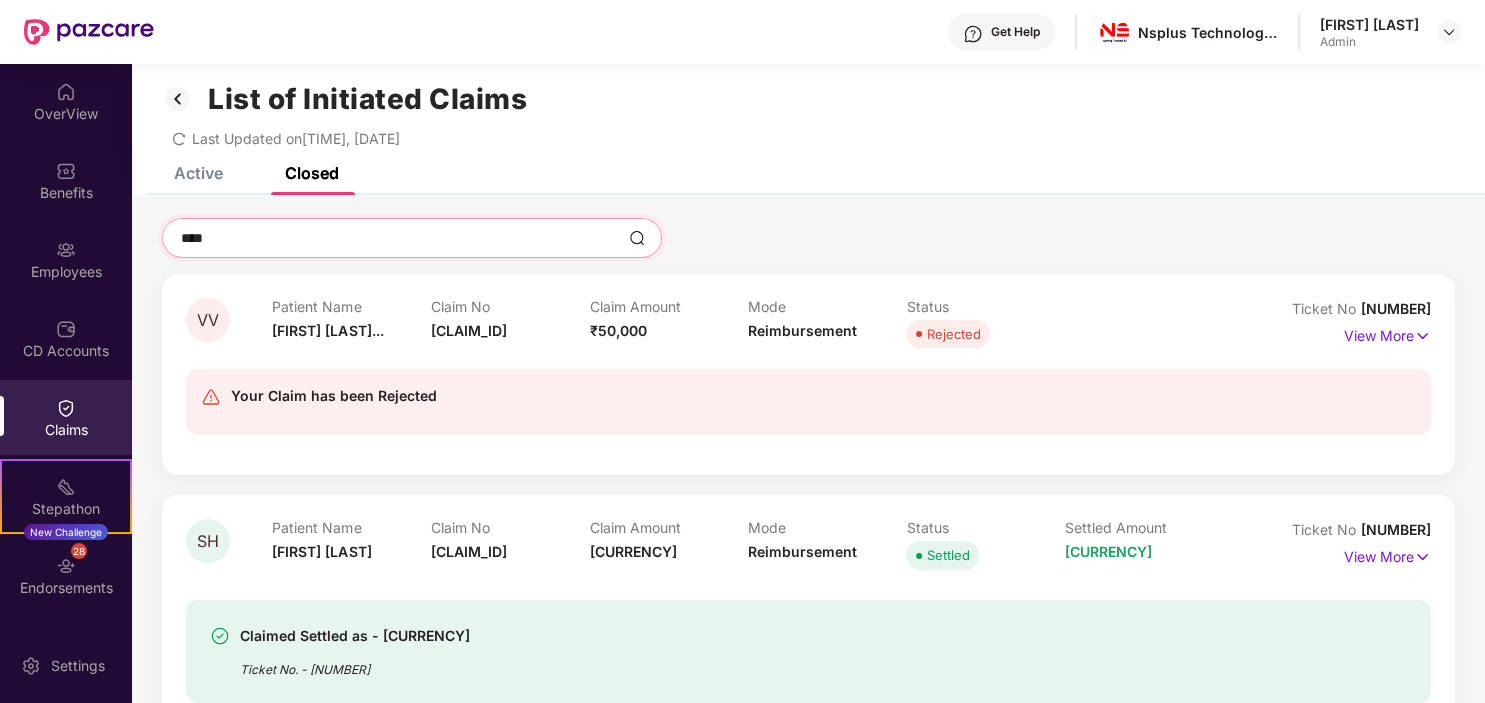 scroll, scrollTop: 6, scrollLeft: 0, axis: vertical 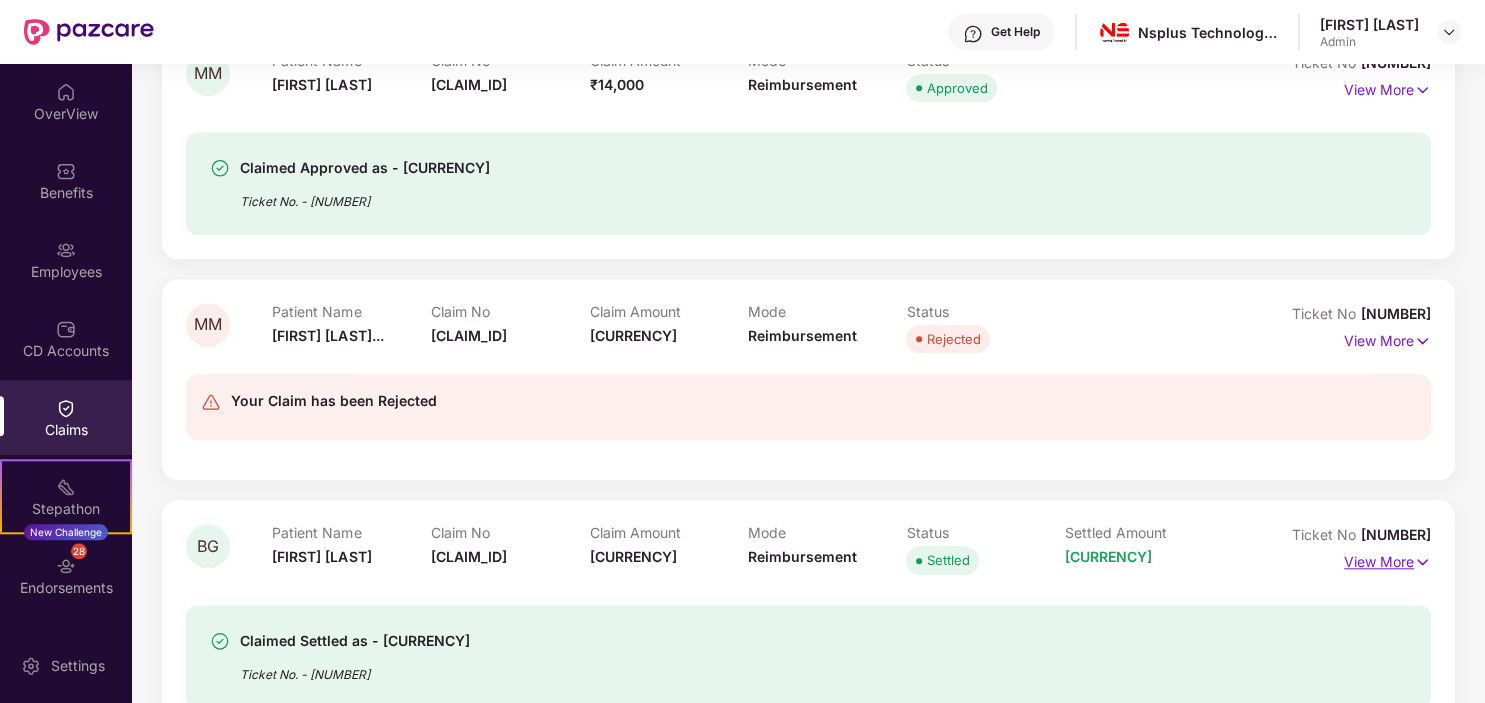 click at bounding box center [1422, 562] 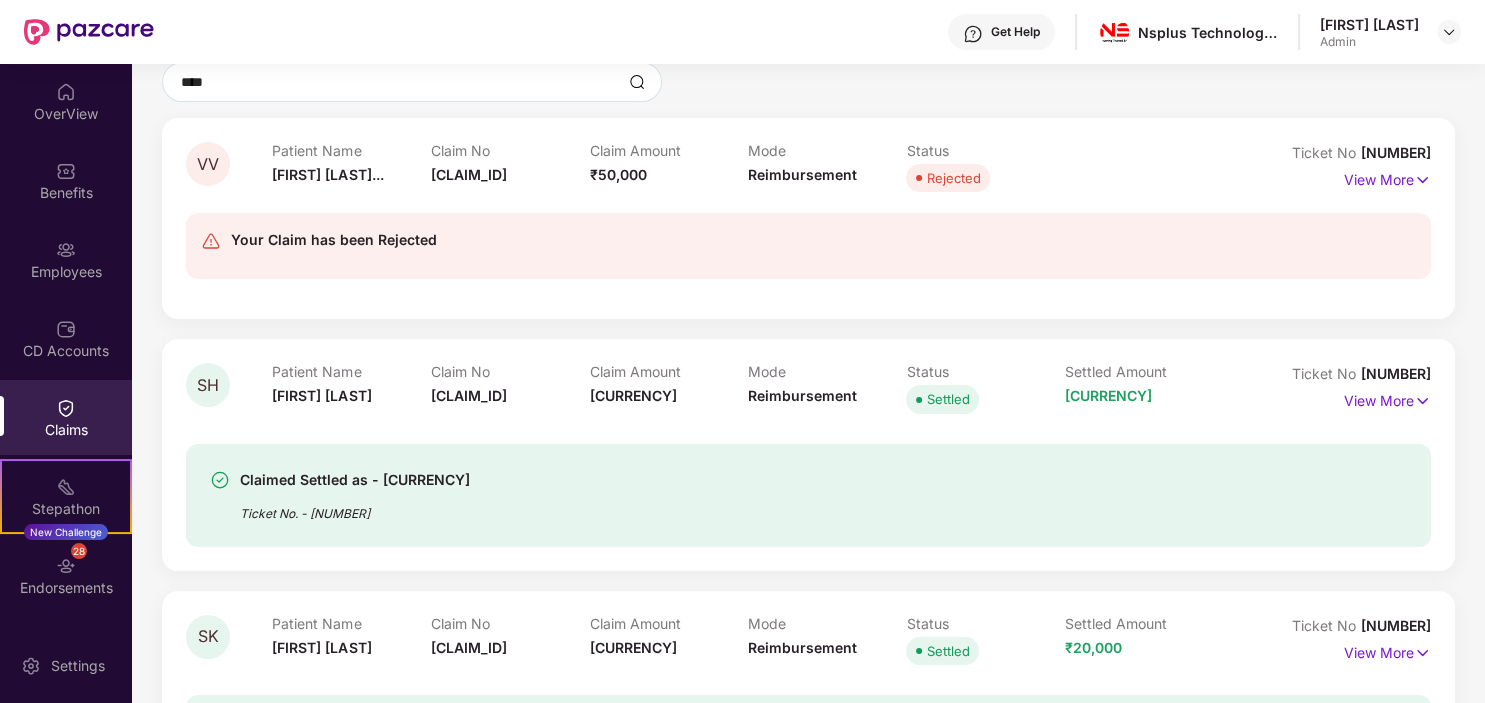scroll, scrollTop: 1787, scrollLeft: 0, axis: vertical 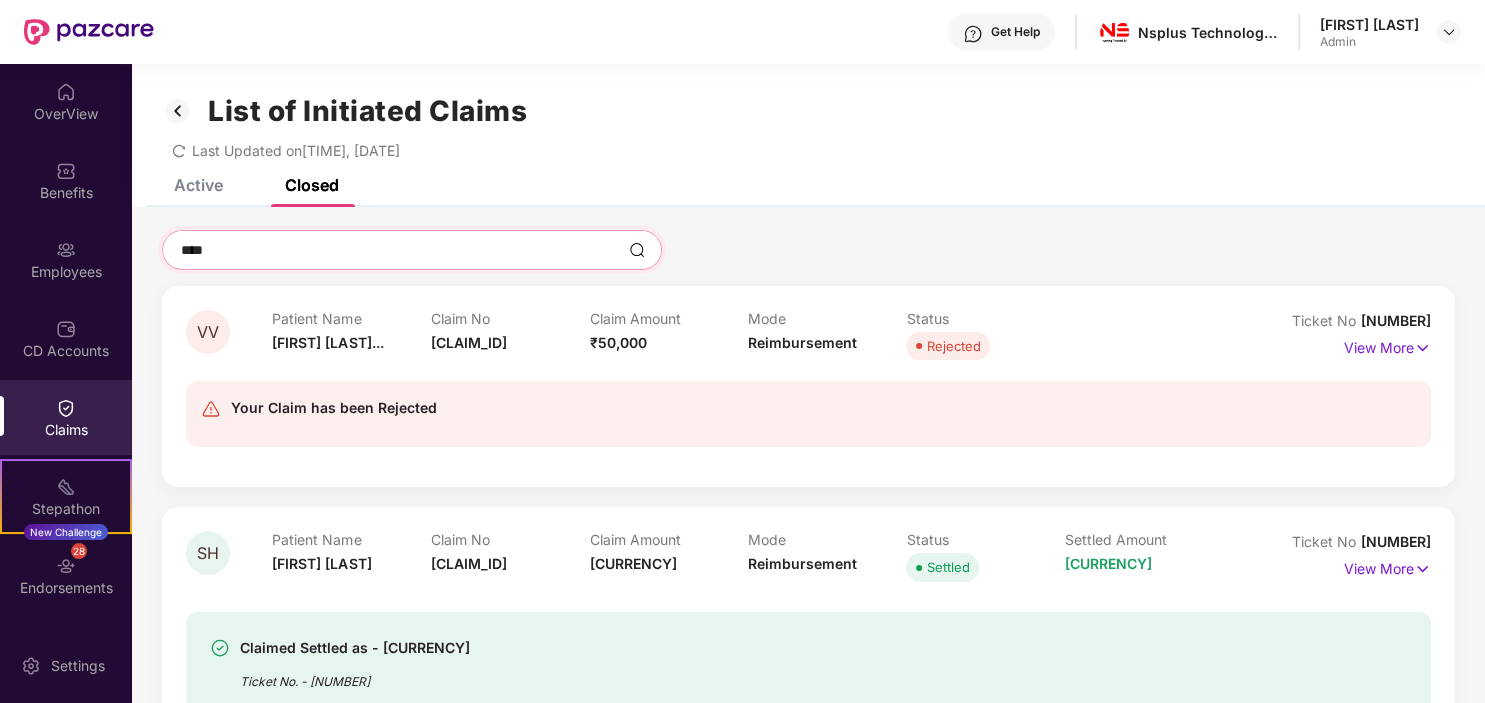 click on "****" at bounding box center (400, 250) 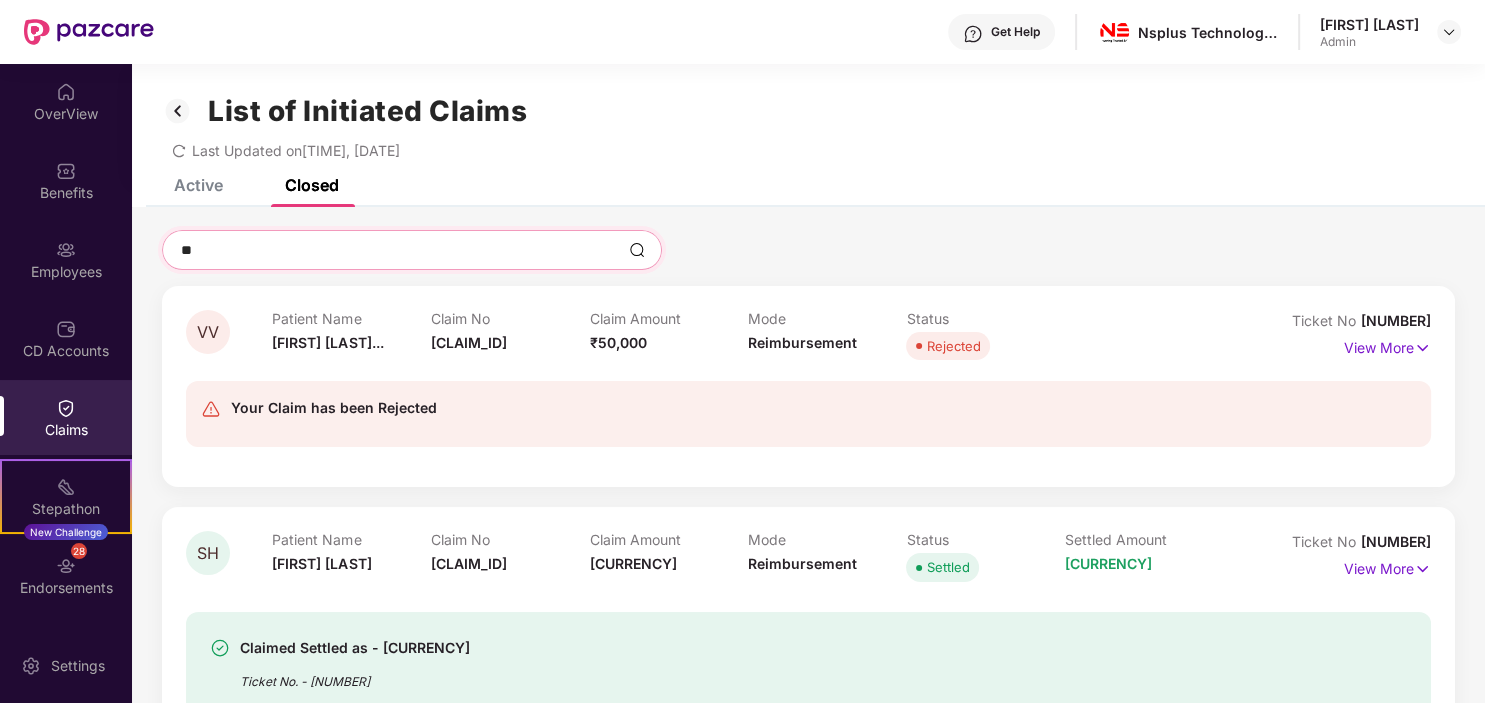 type on "*" 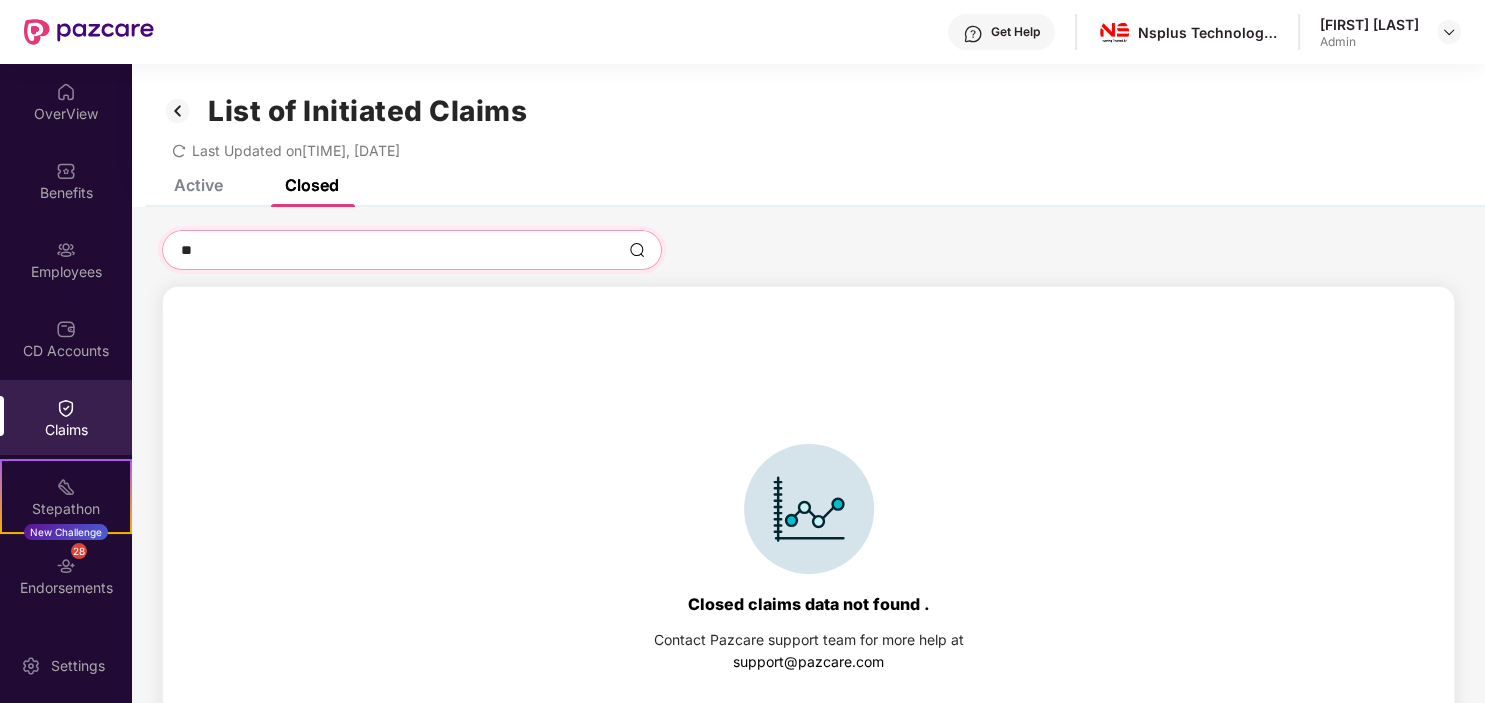 type on "*" 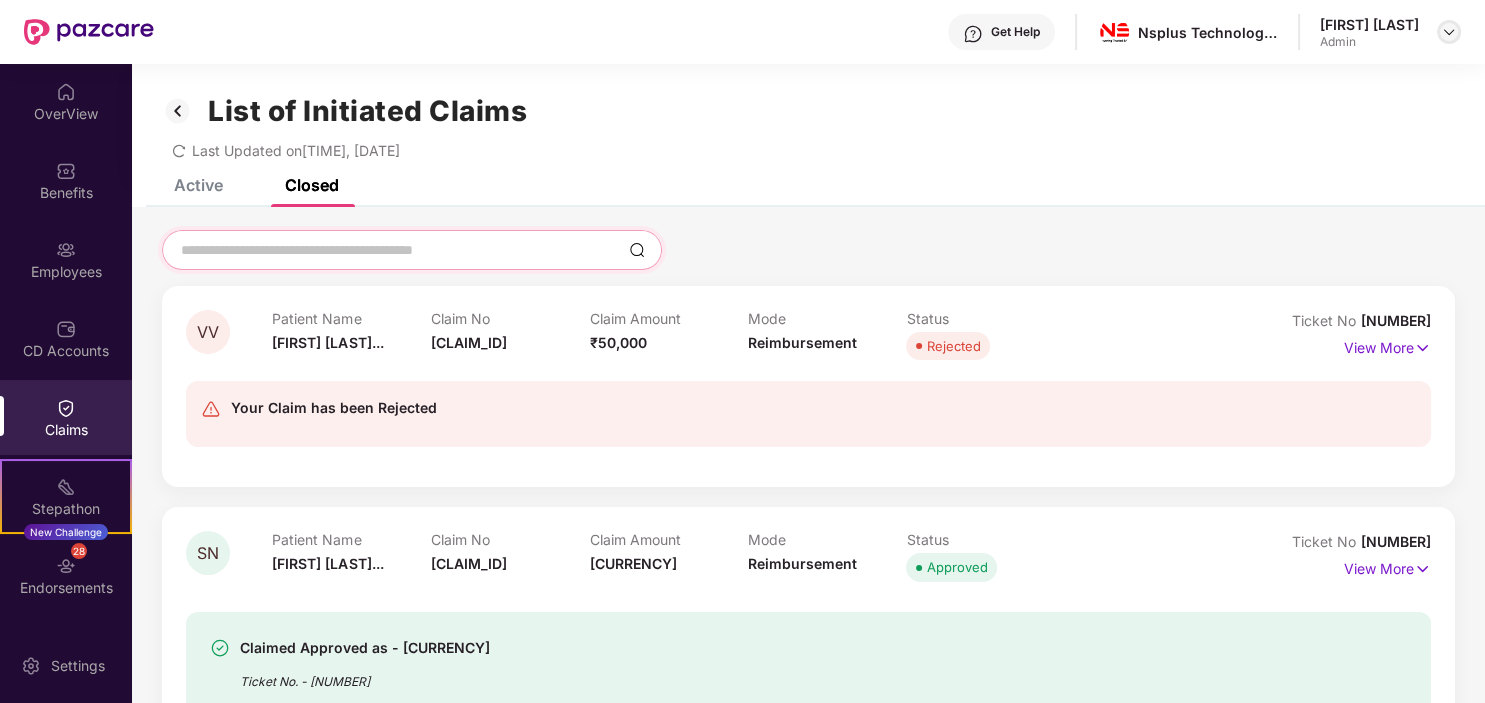 type 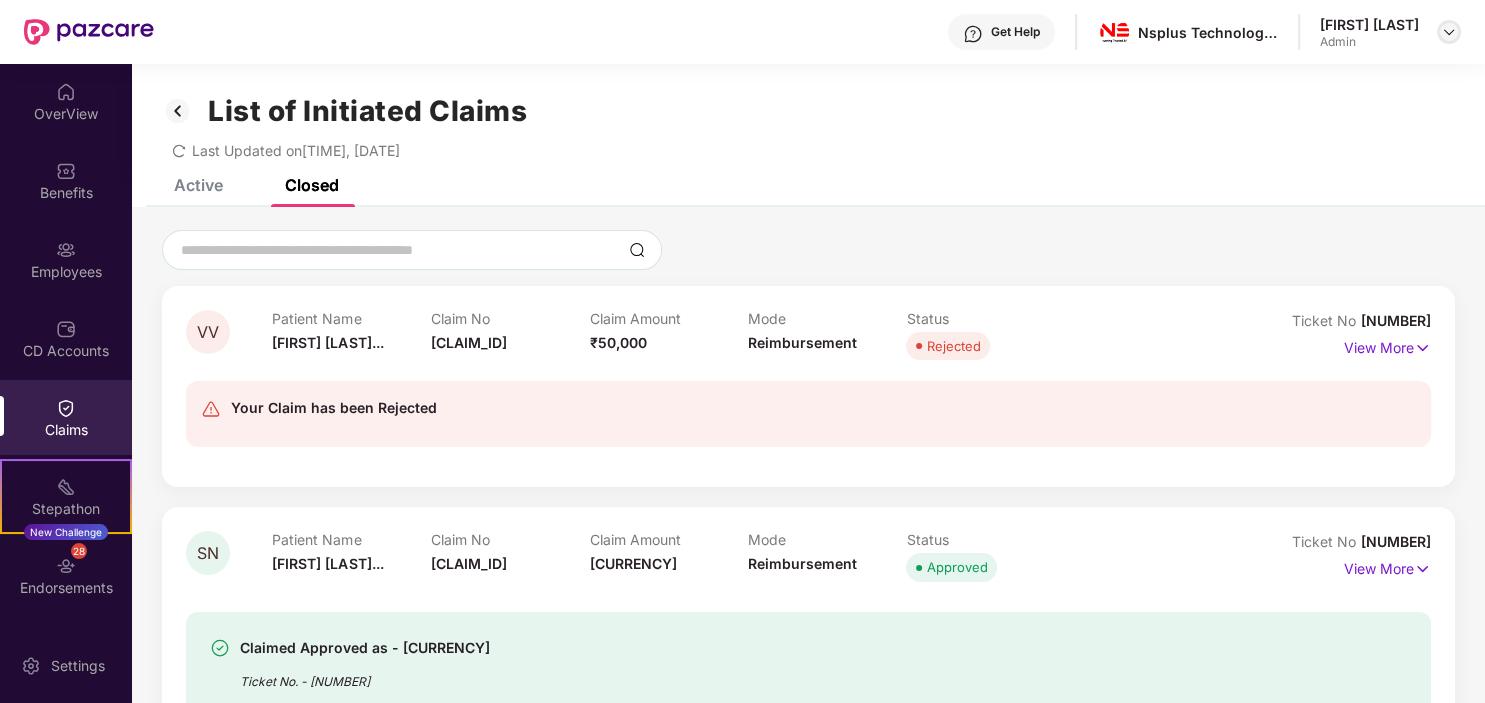 click at bounding box center [1449, 32] 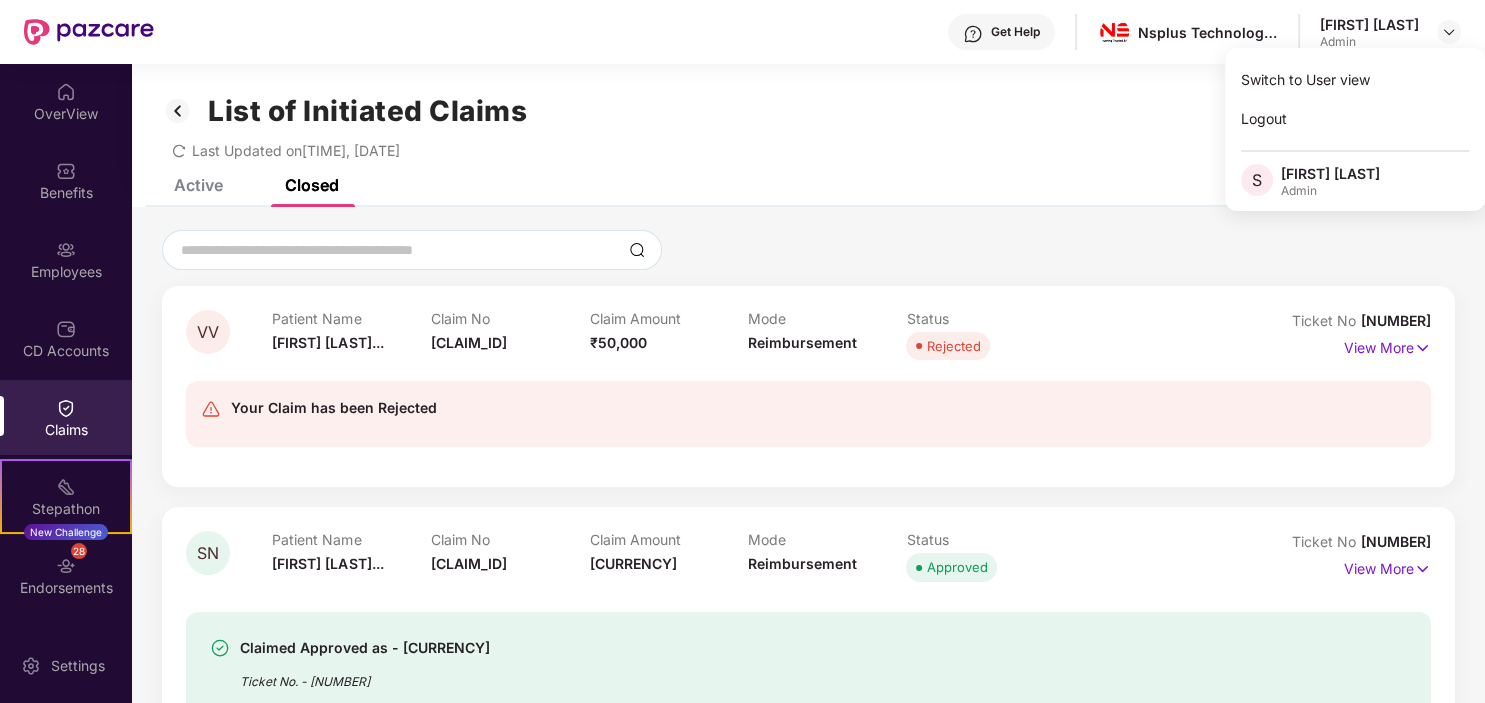 click on "Last Updated on  03:03 PM, 07 Aug 2025" at bounding box center [808, 143] 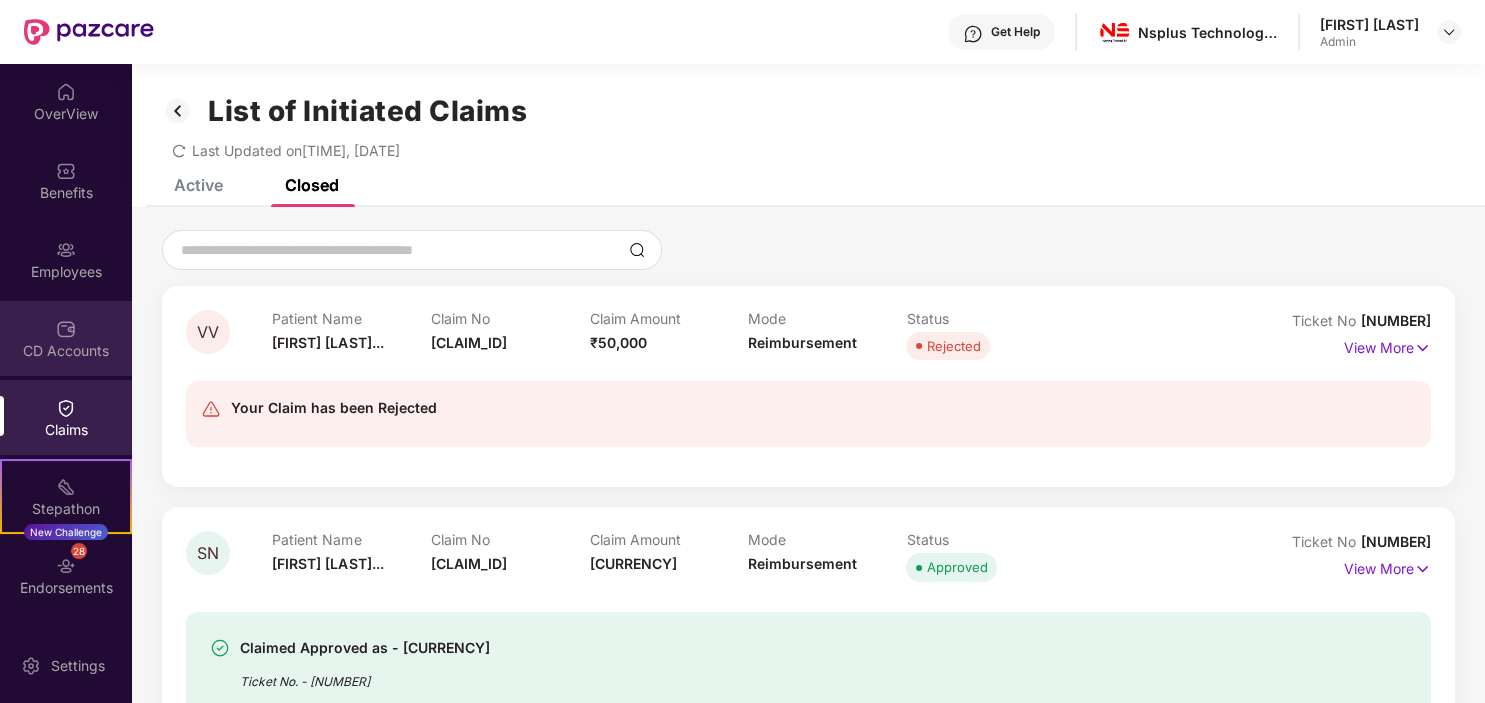 click at bounding box center (66, 329) 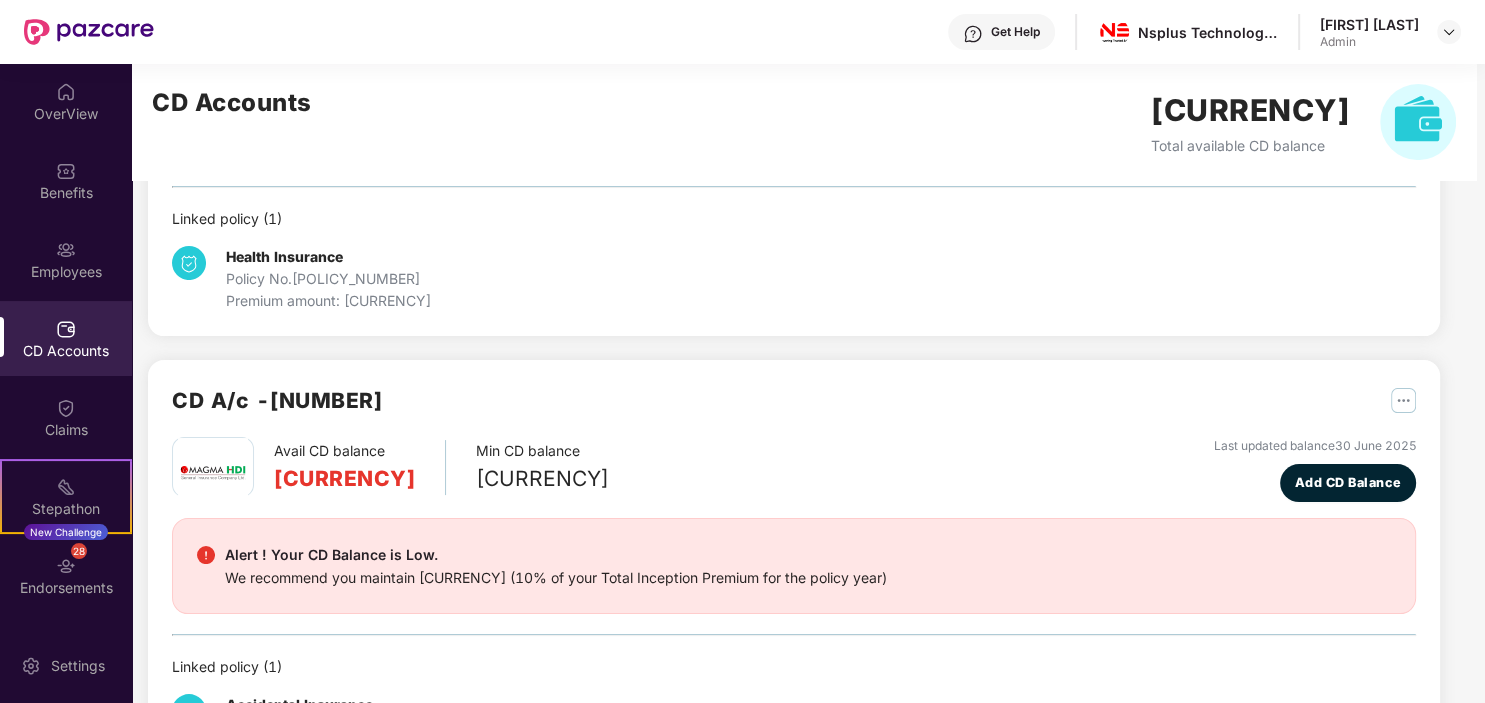 scroll, scrollTop: 395, scrollLeft: 0, axis: vertical 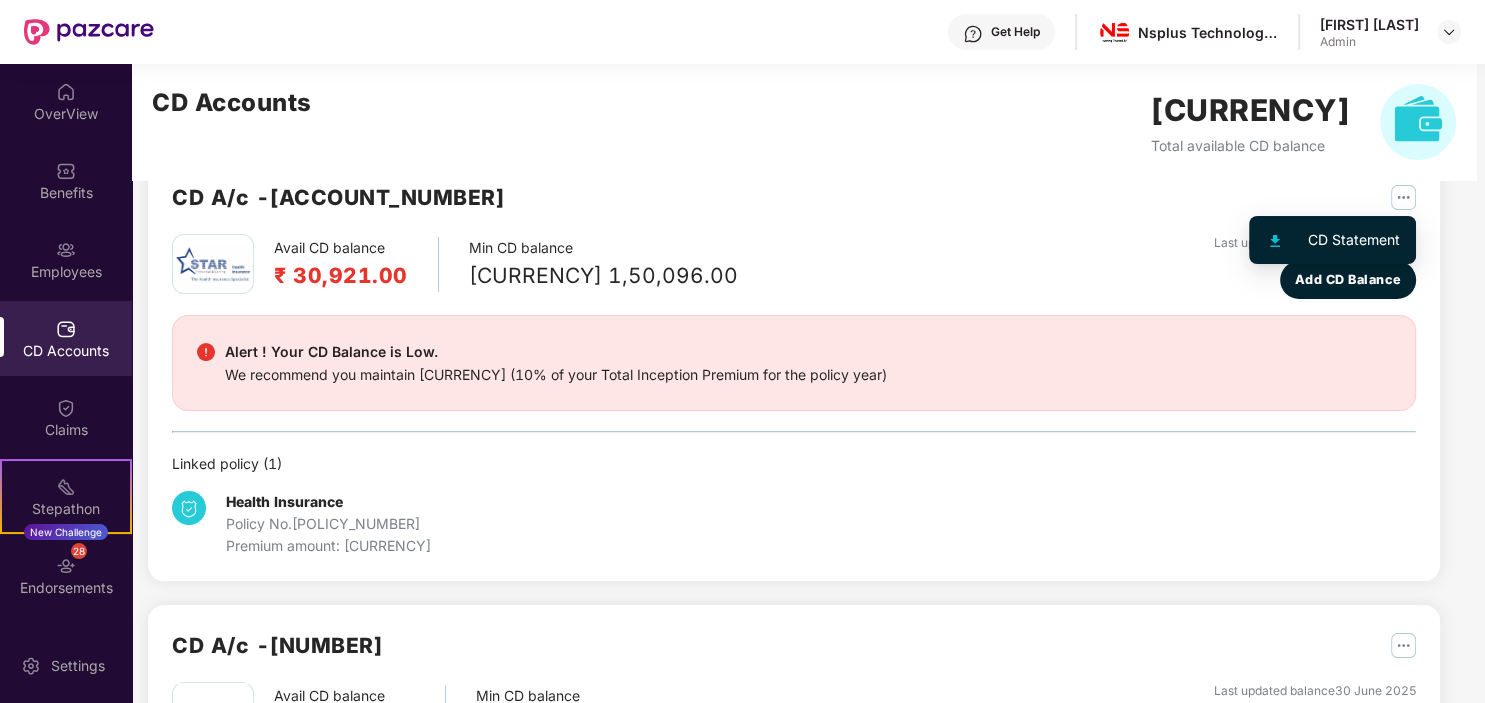 click at bounding box center [1286, 240] 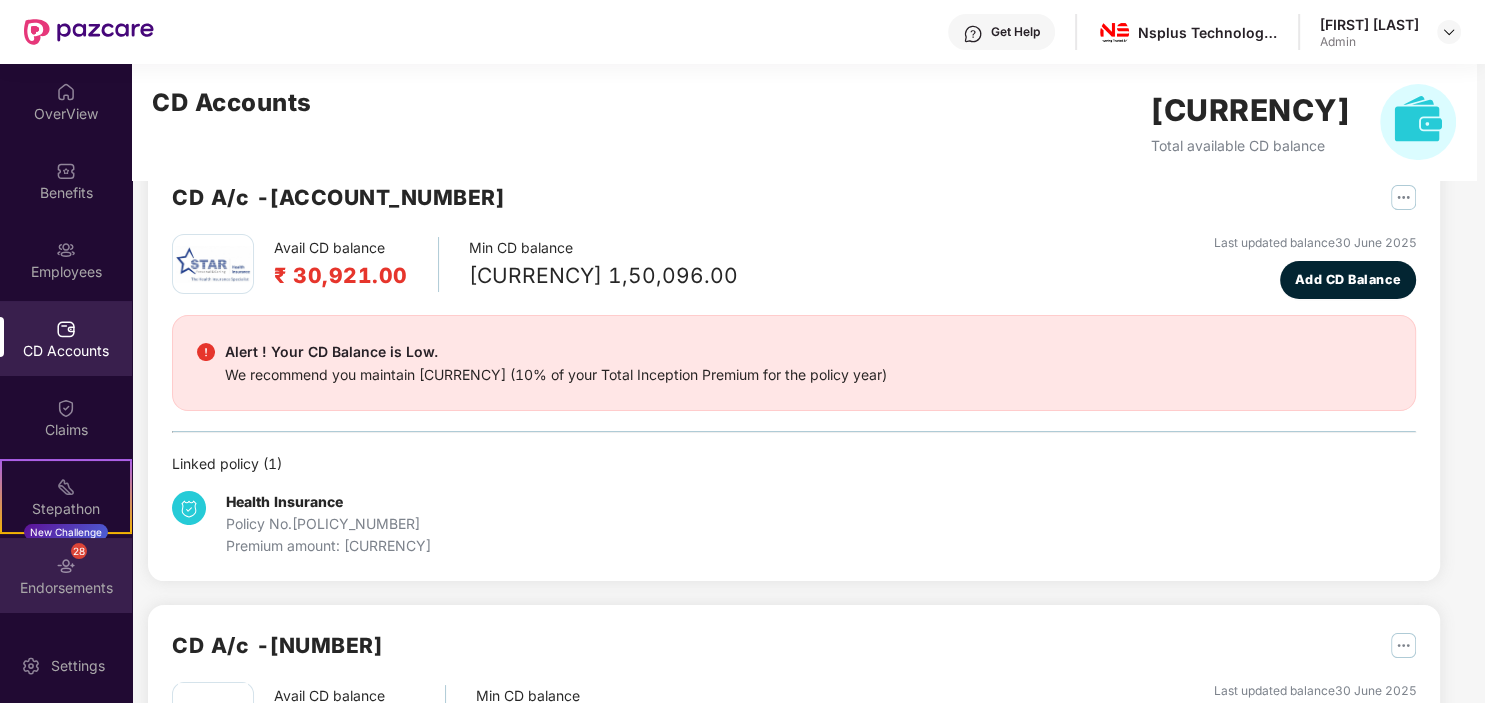 click at bounding box center (66, 566) 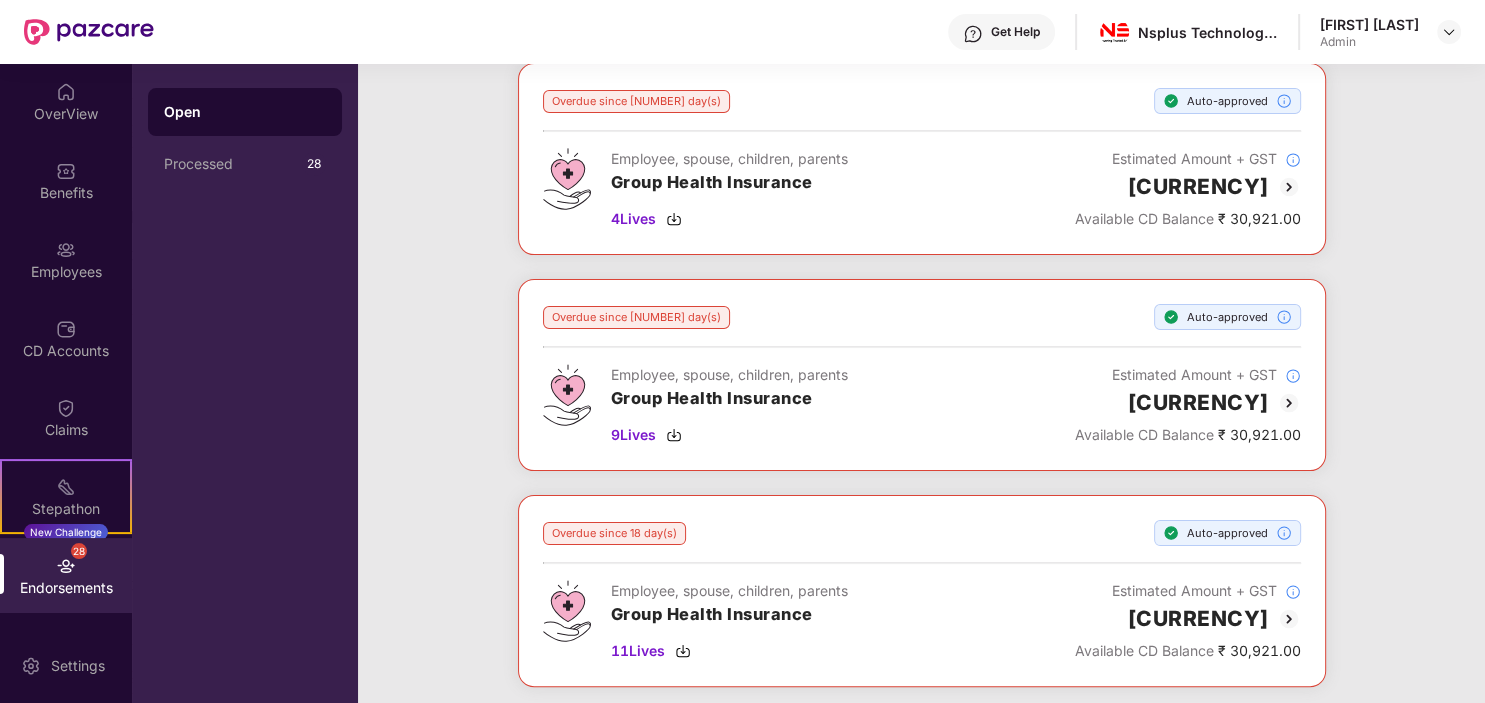 scroll, scrollTop: 0, scrollLeft: 0, axis: both 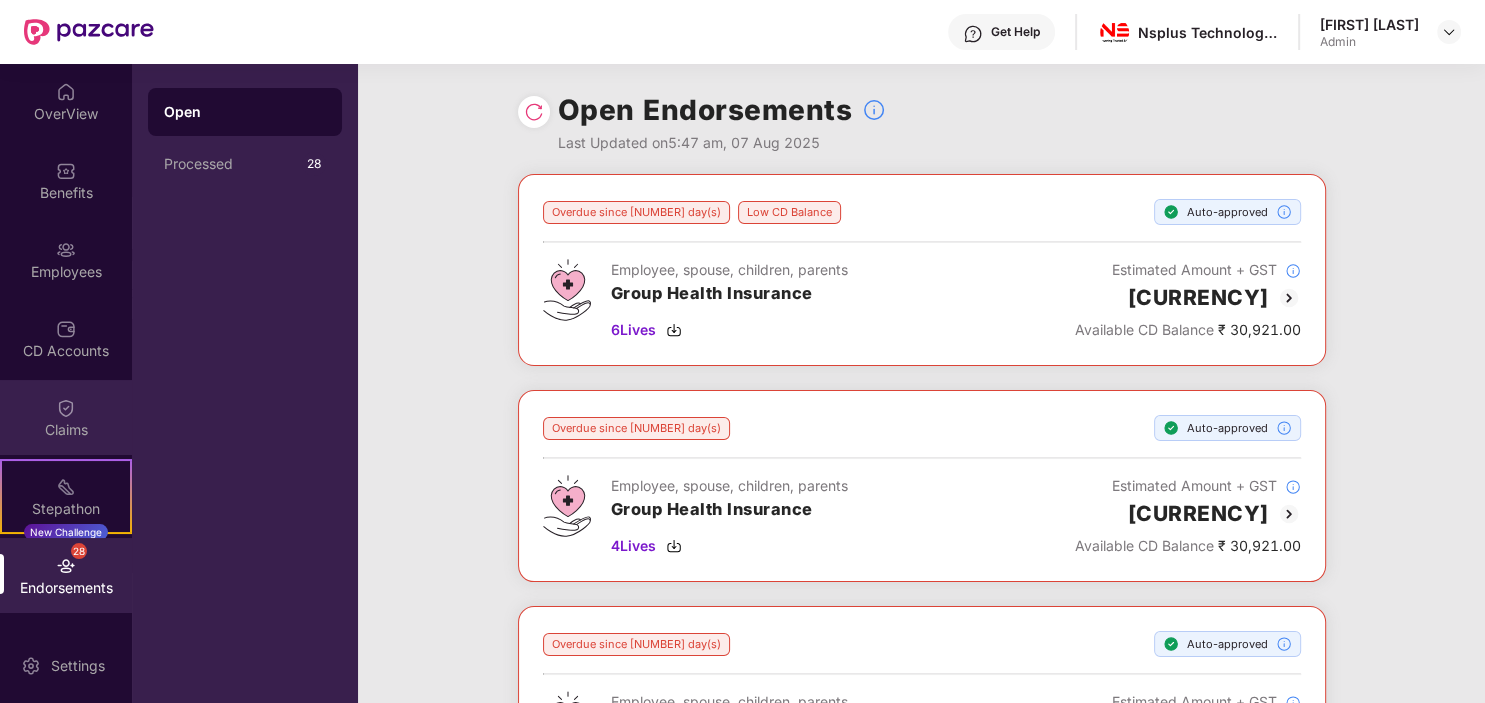 click on "Claims" at bounding box center (66, 430) 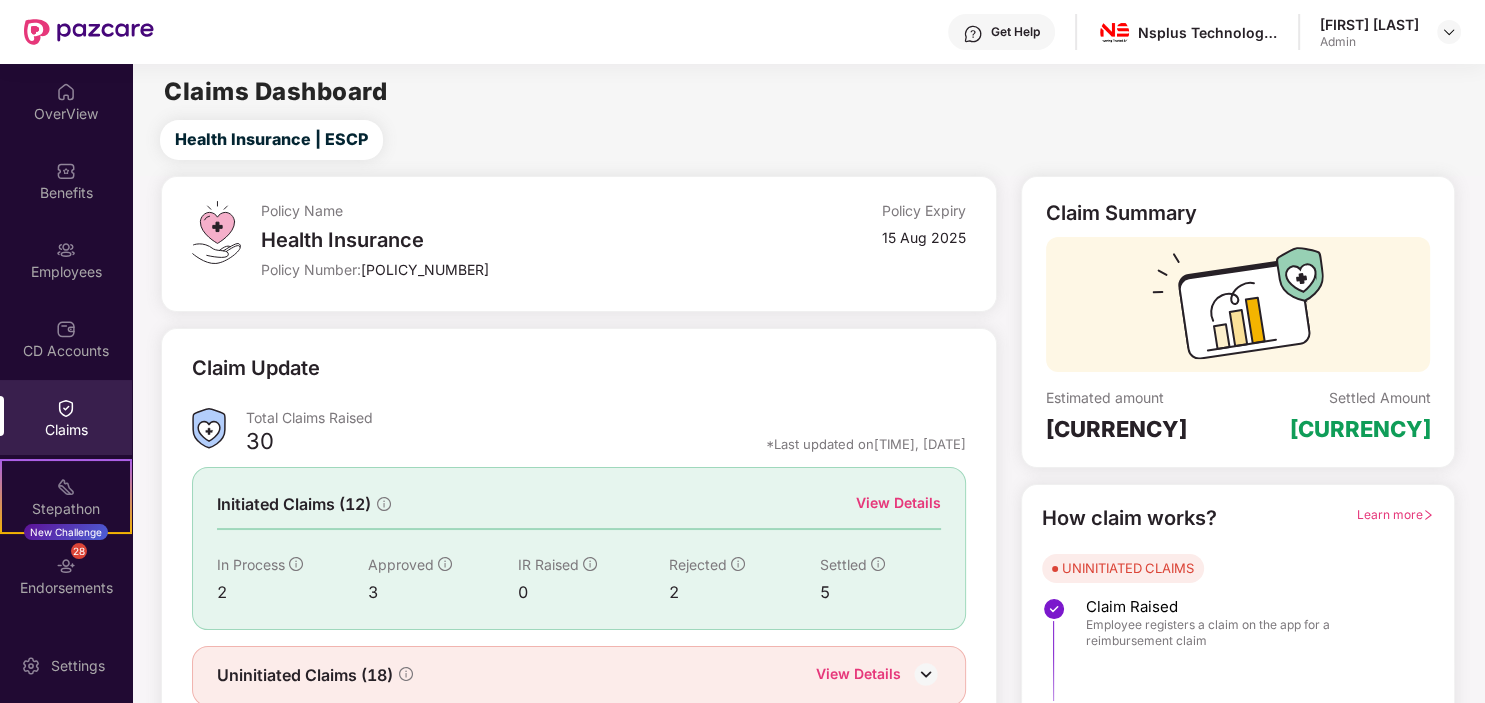 scroll, scrollTop: 79, scrollLeft: 0, axis: vertical 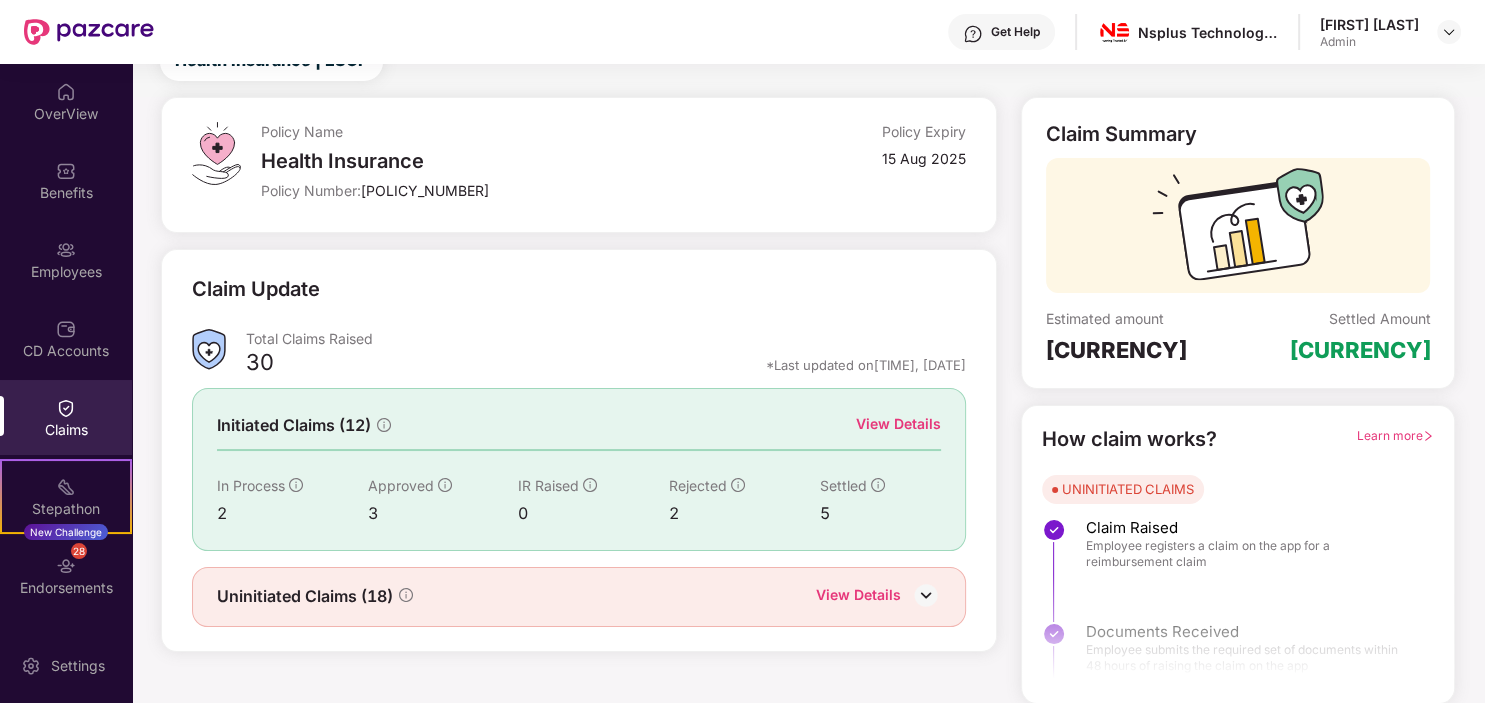 click on "*Last updated on  03:03 PM, 07 Aug 2025" at bounding box center (866, 365) 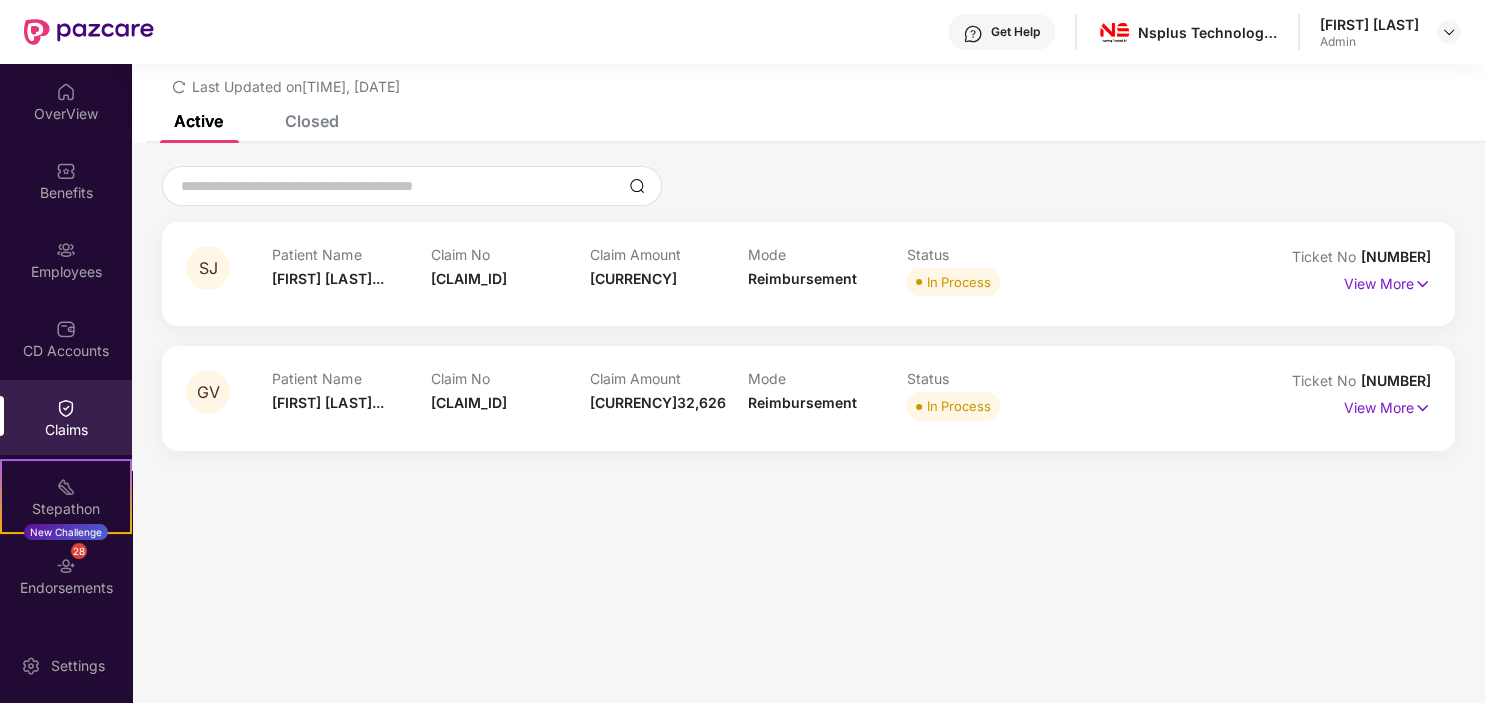 click on "Active" at bounding box center (198, 121) 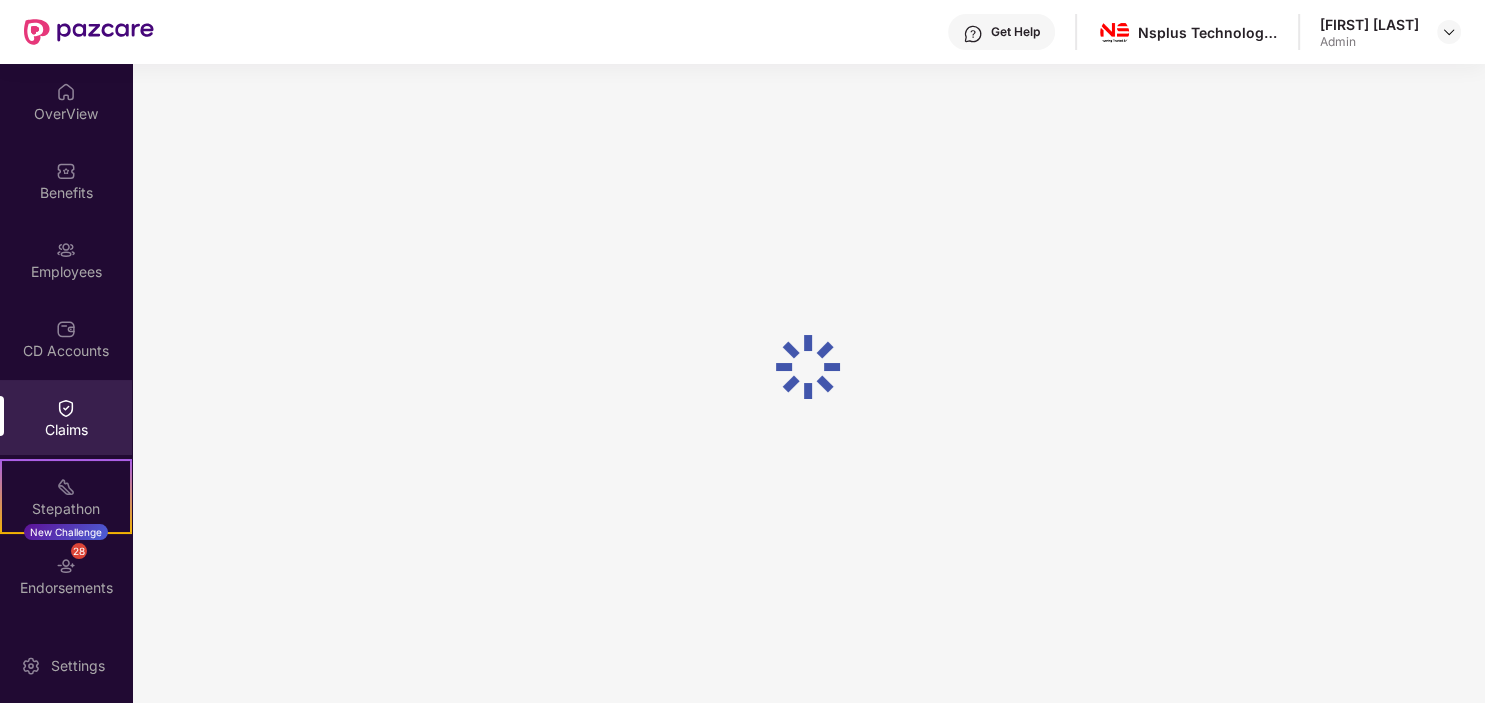 scroll, scrollTop: 34, scrollLeft: 0, axis: vertical 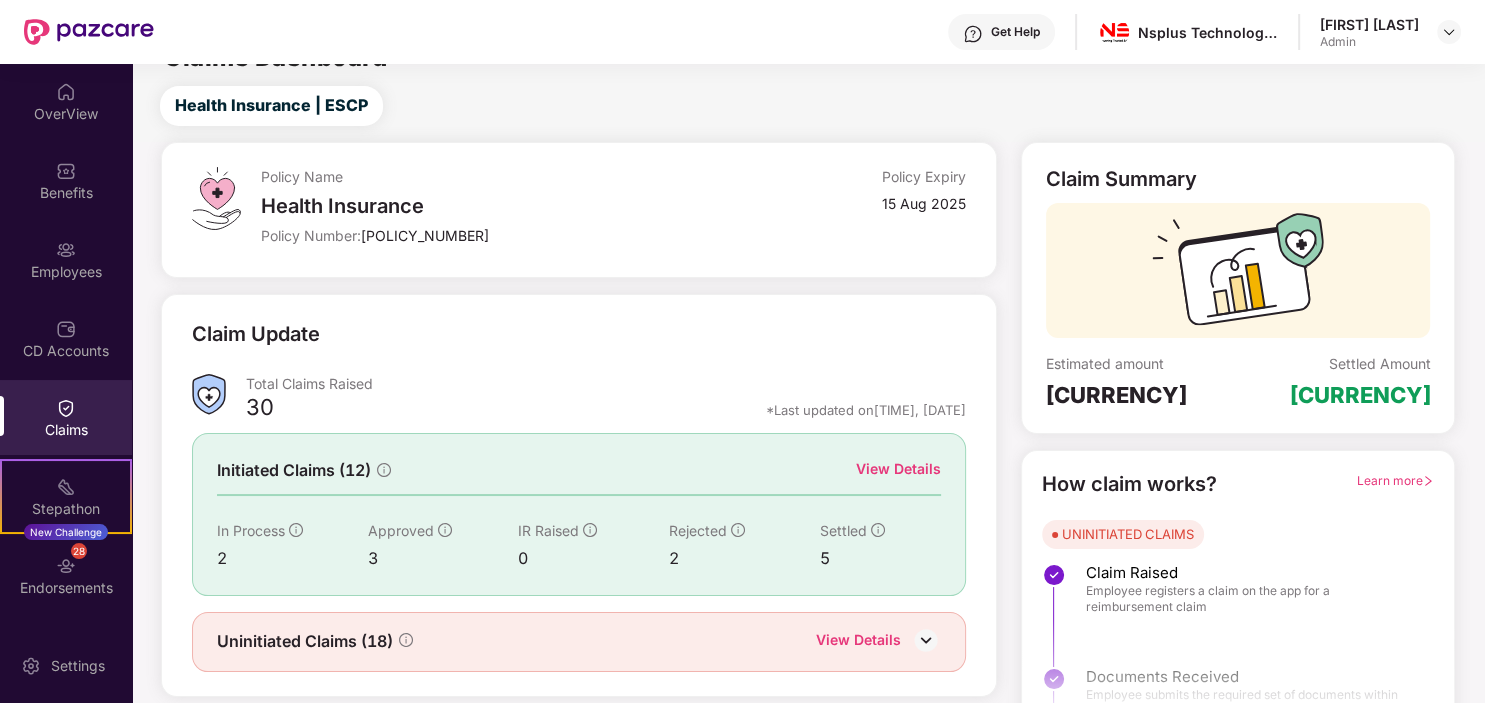 click on "Learn more" at bounding box center (1395, 480) 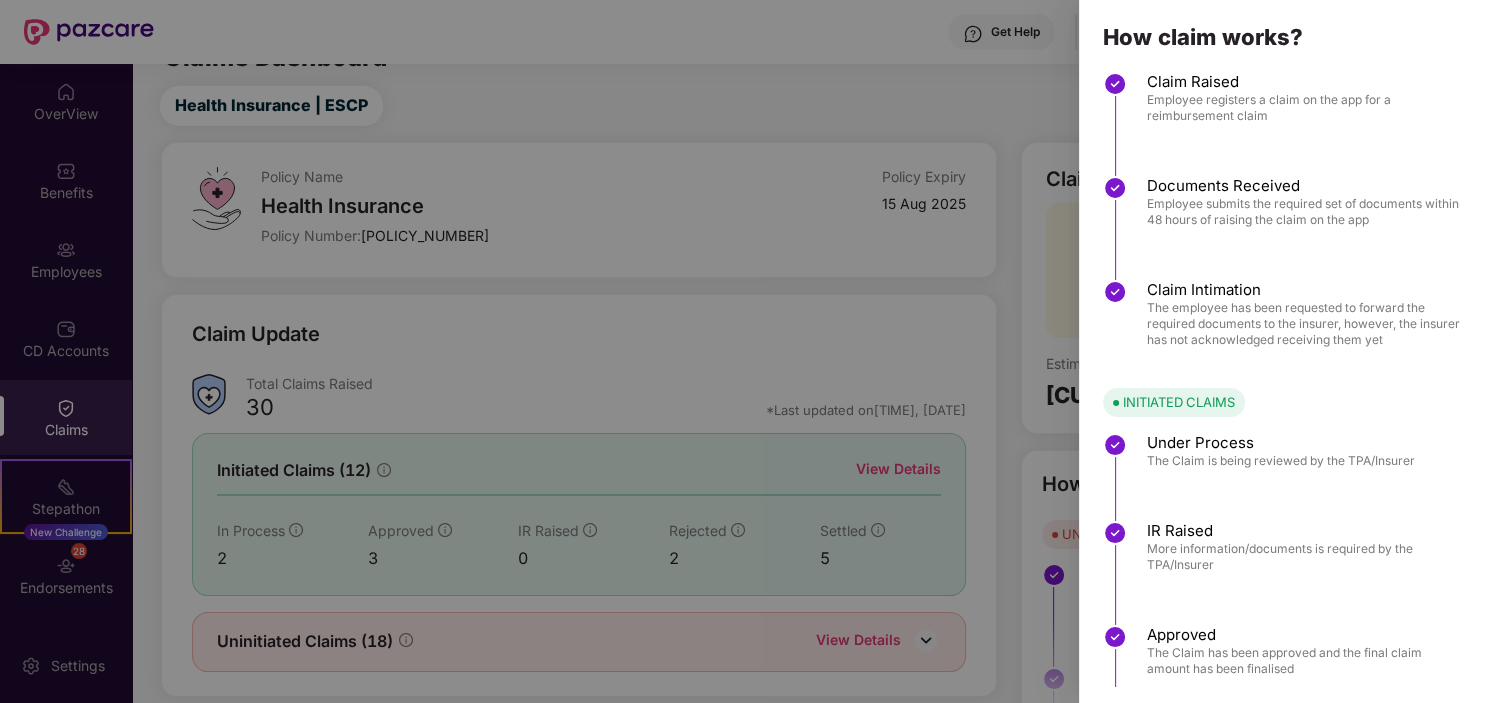 scroll, scrollTop: 0, scrollLeft: 0, axis: both 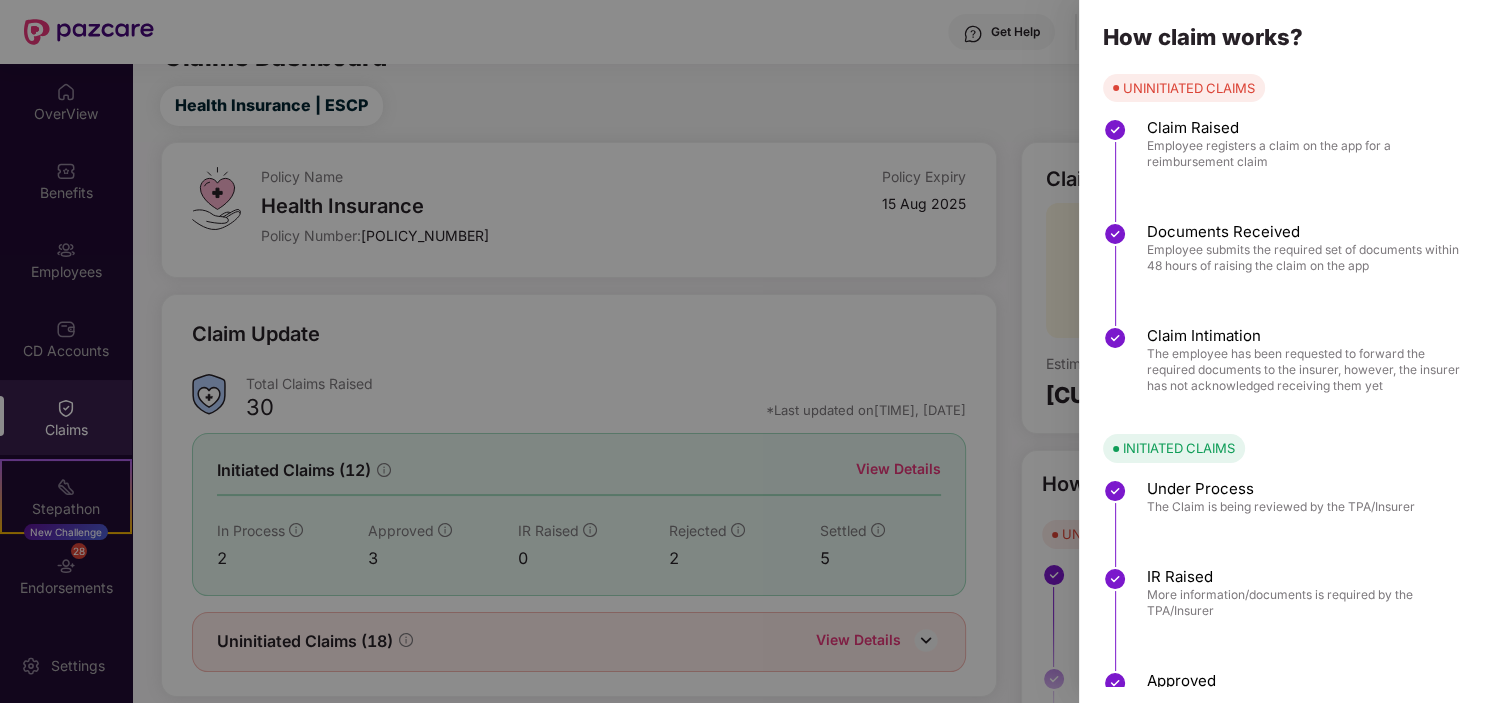 click at bounding box center (742, 351) 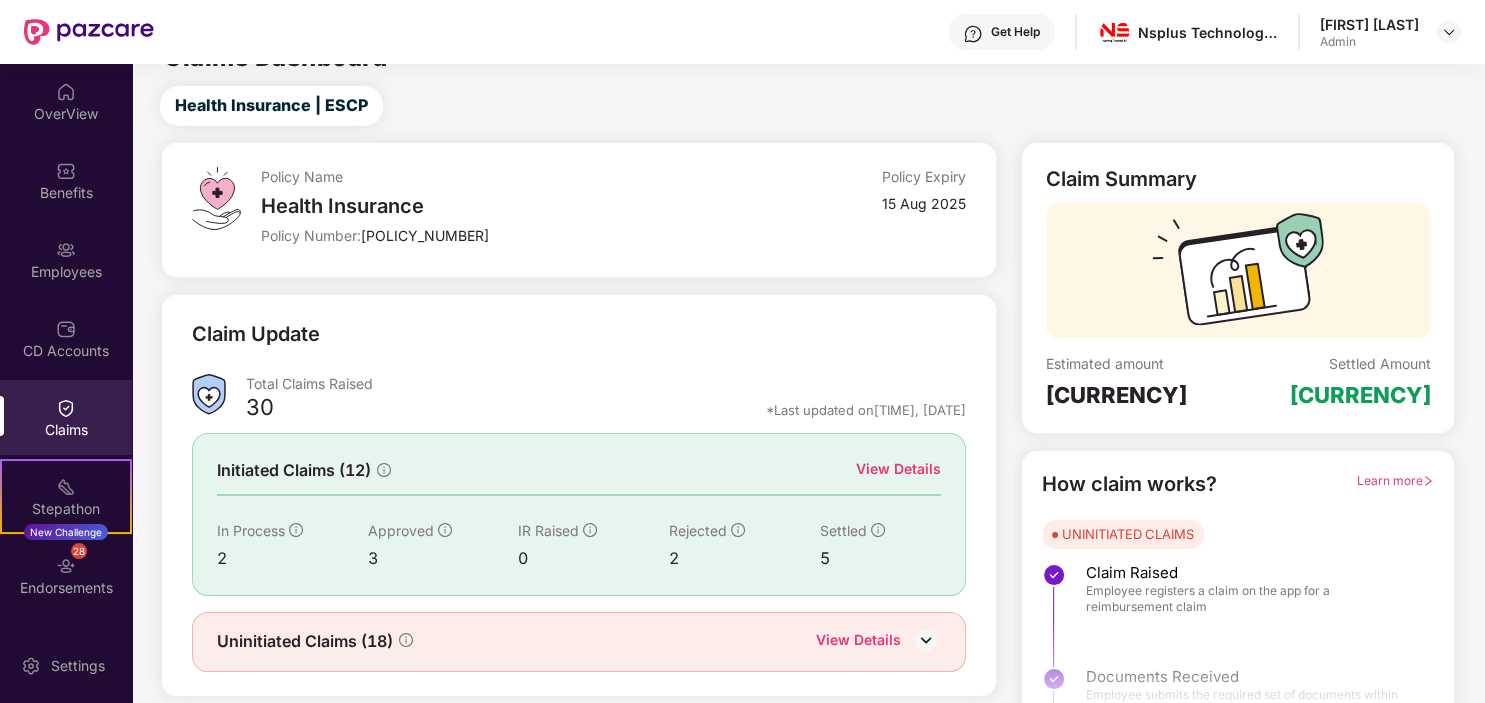 click on "Health Insurance | ESCP" at bounding box center (812, 106) 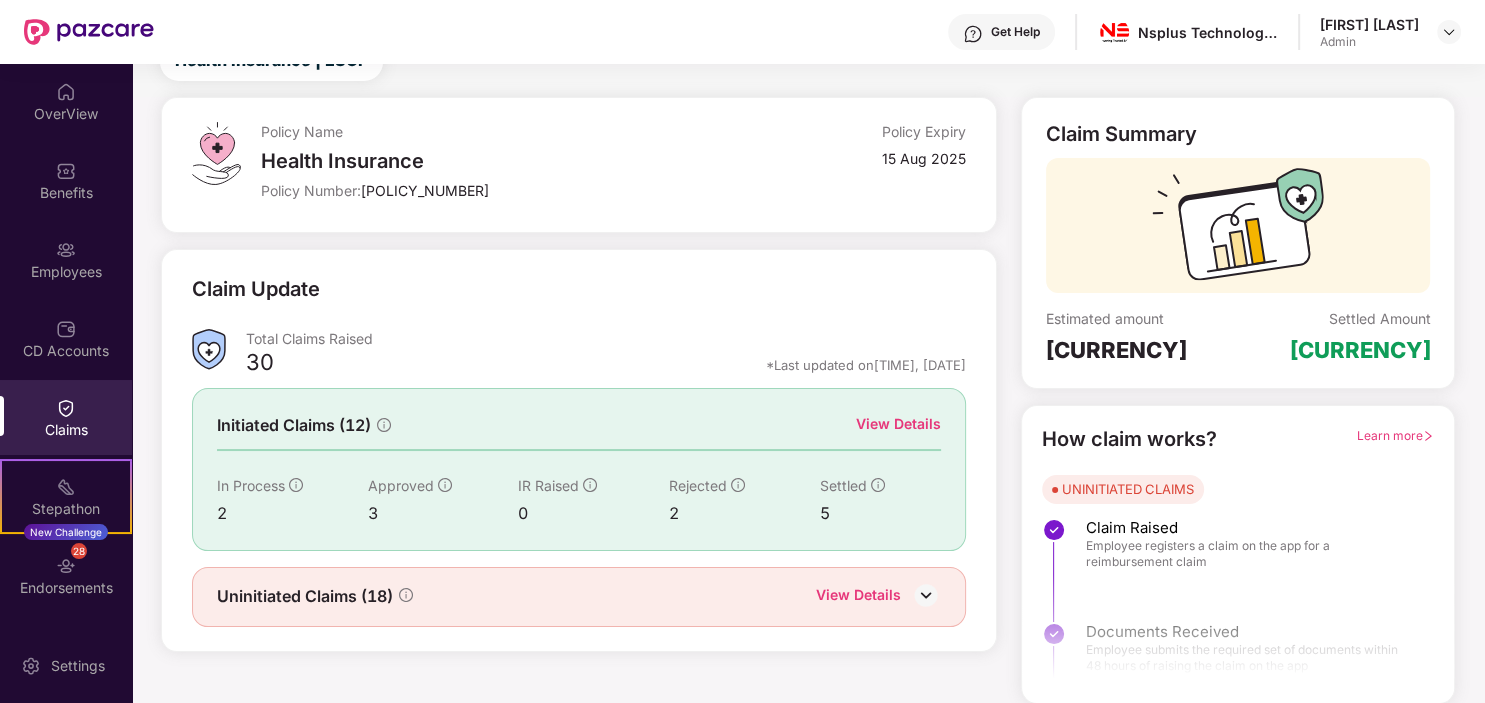 click on "Learn more" at bounding box center (1395, 435) 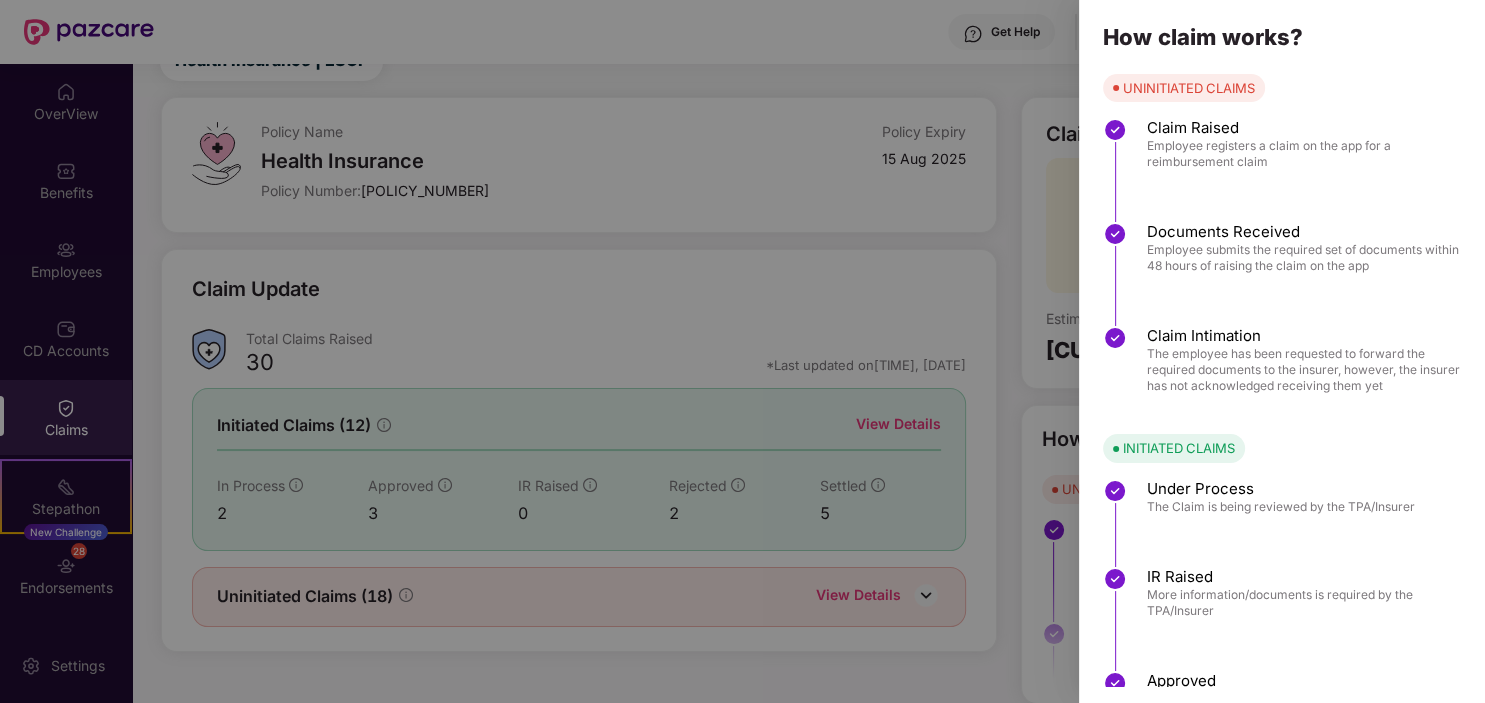 click at bounding box center (742, 351) 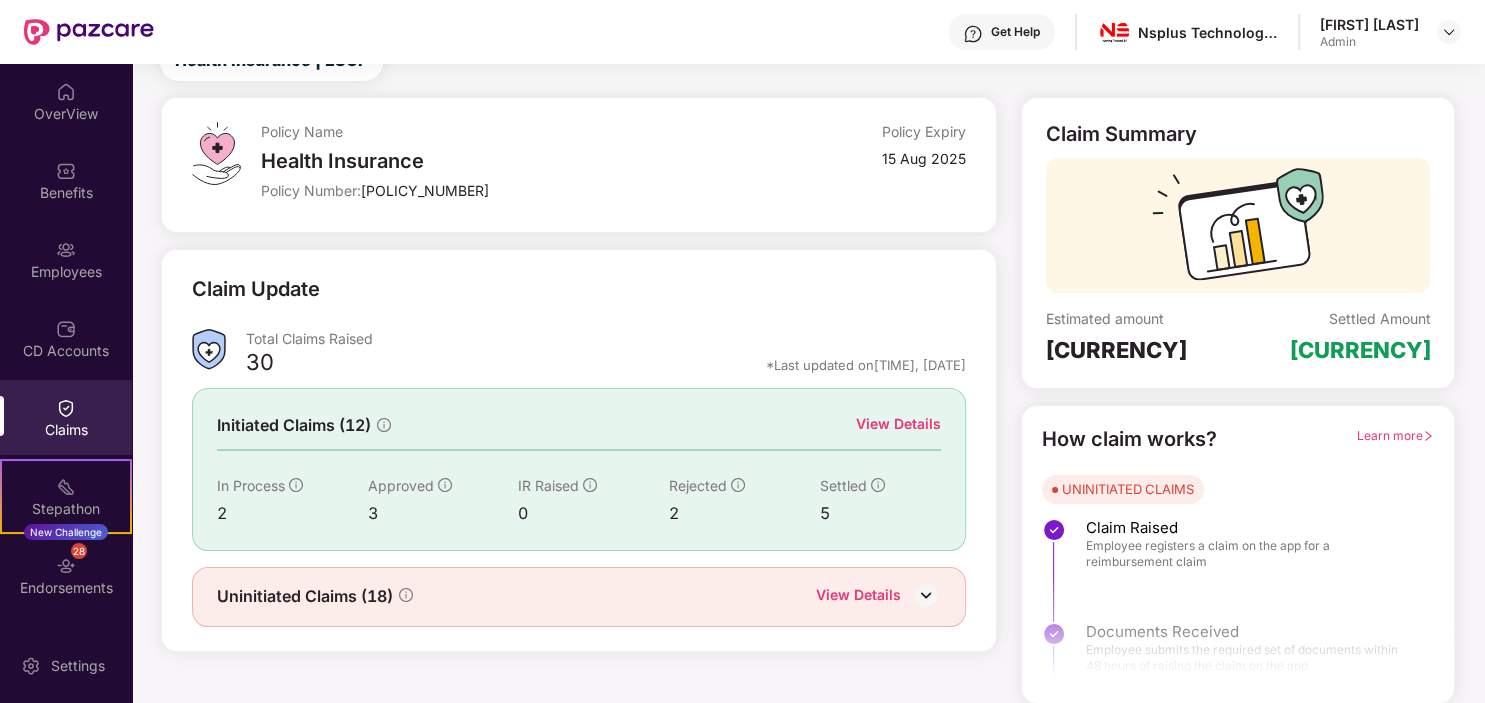click on "Claim Summary" at bounding box center [1121, 134] 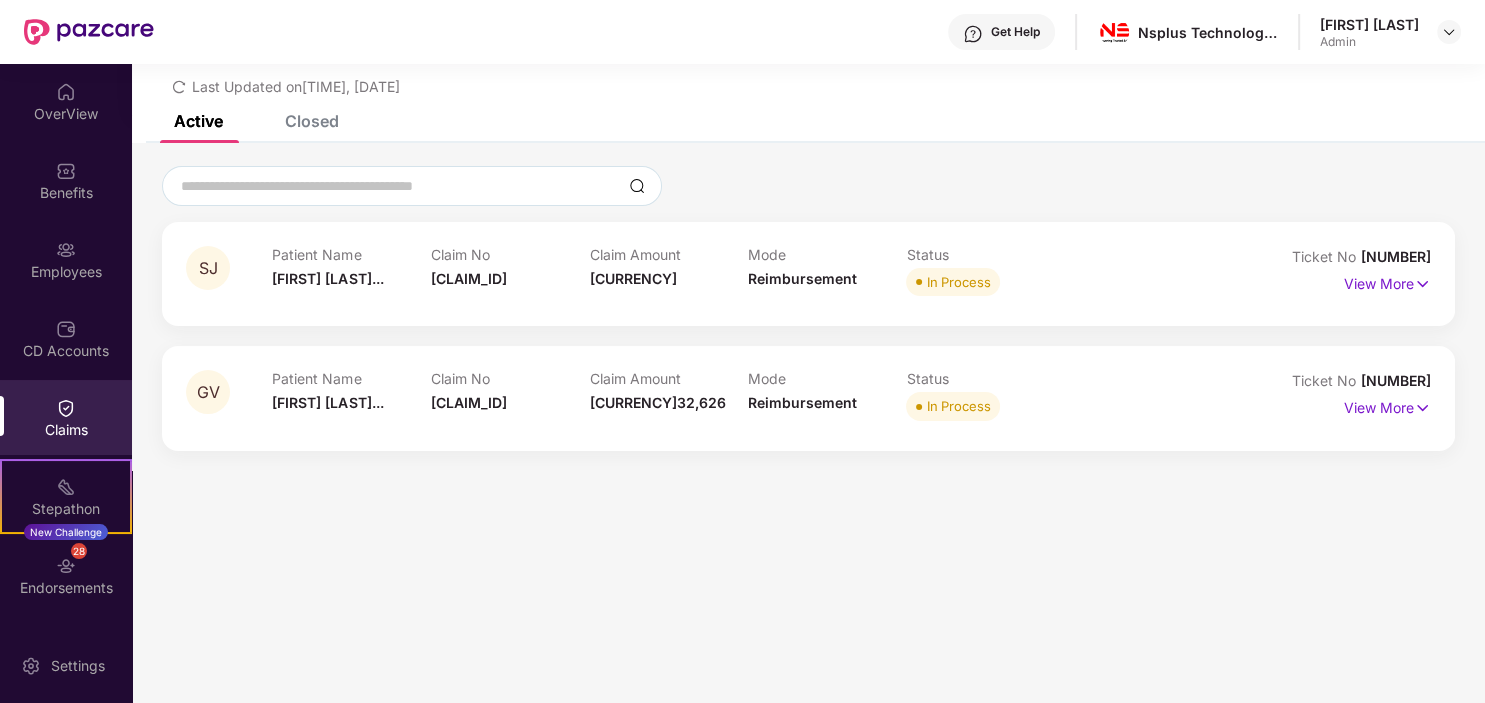 scroll, scrollTop: 64, scrollLeft: 0, axis: vertical 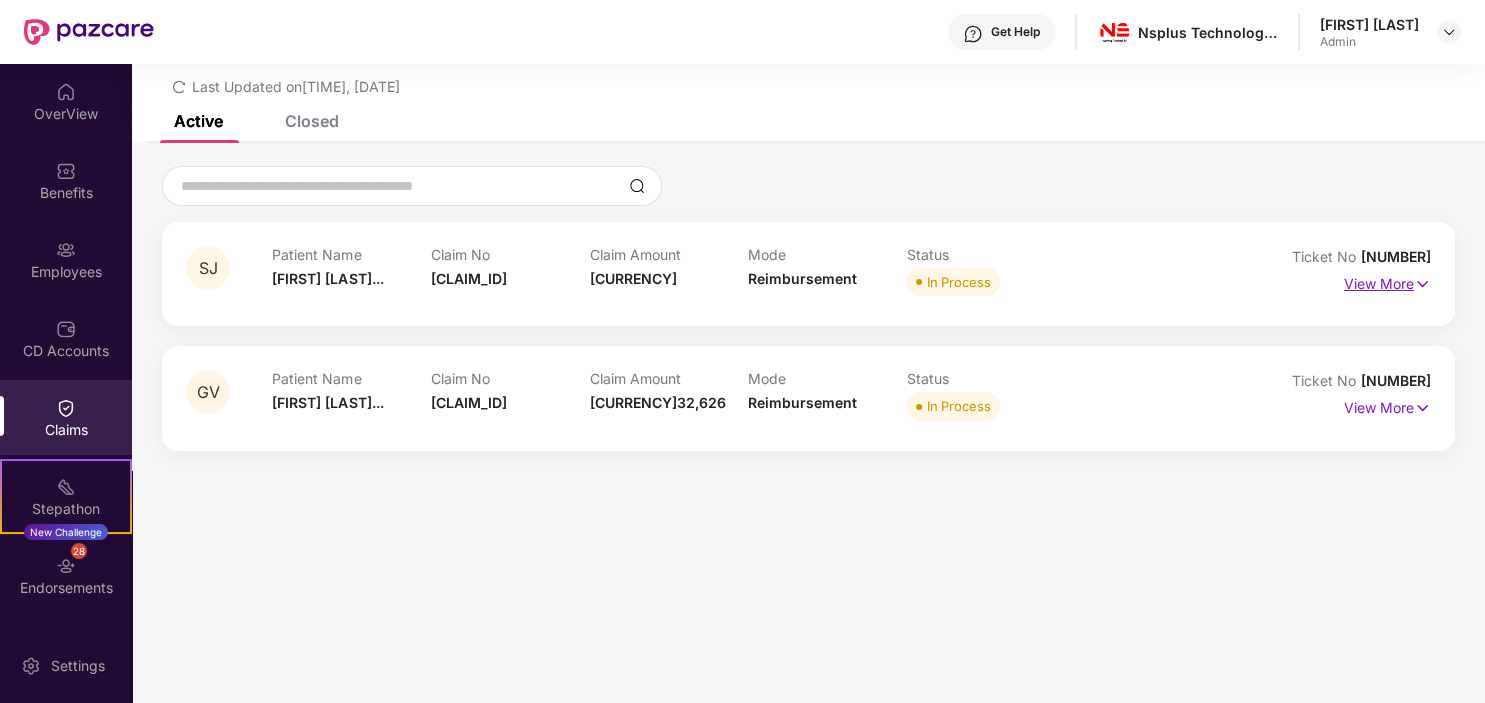 click at bounding box center [1422, 284] 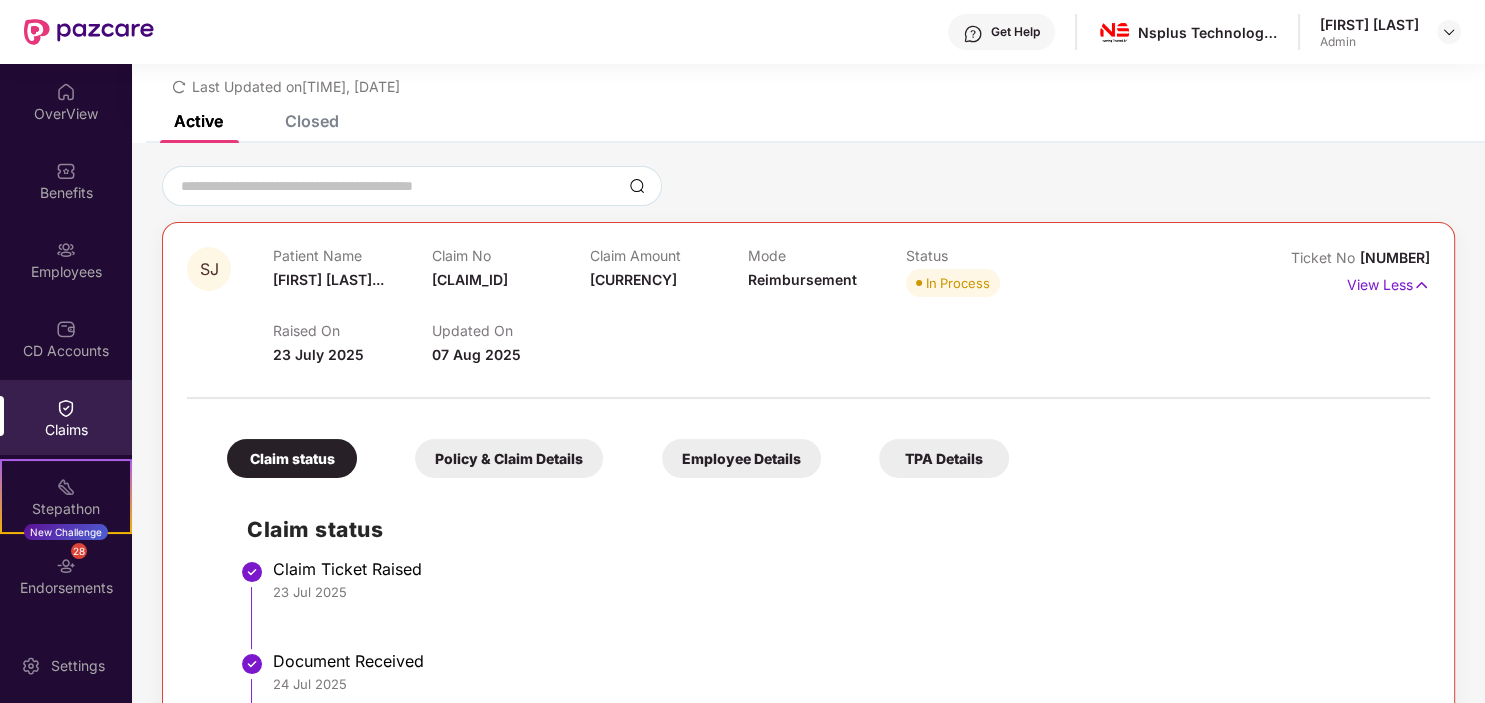 click on "Policy & Claim Details" at bounding box center (509, 458) 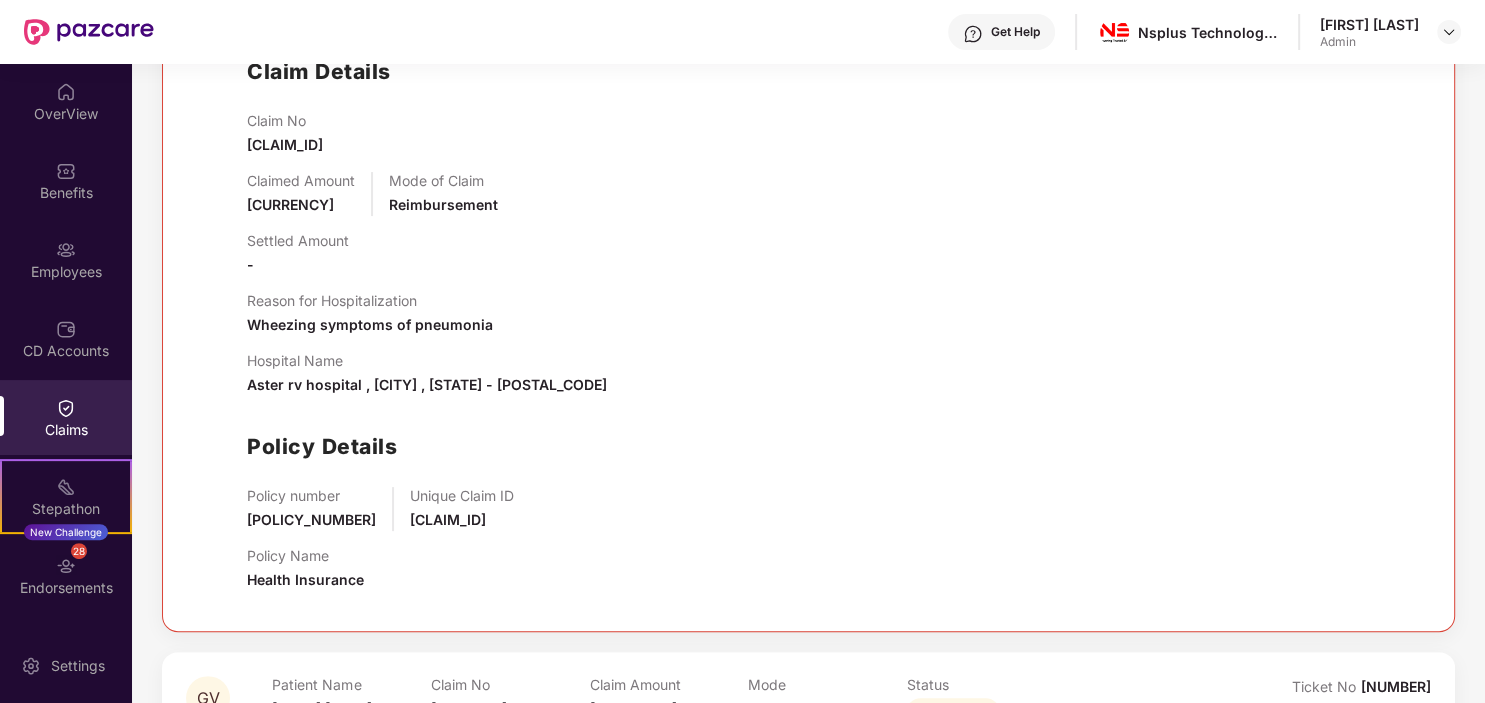 scroll, scrollTop: 595, scrollLeft: 0, axis: vertical 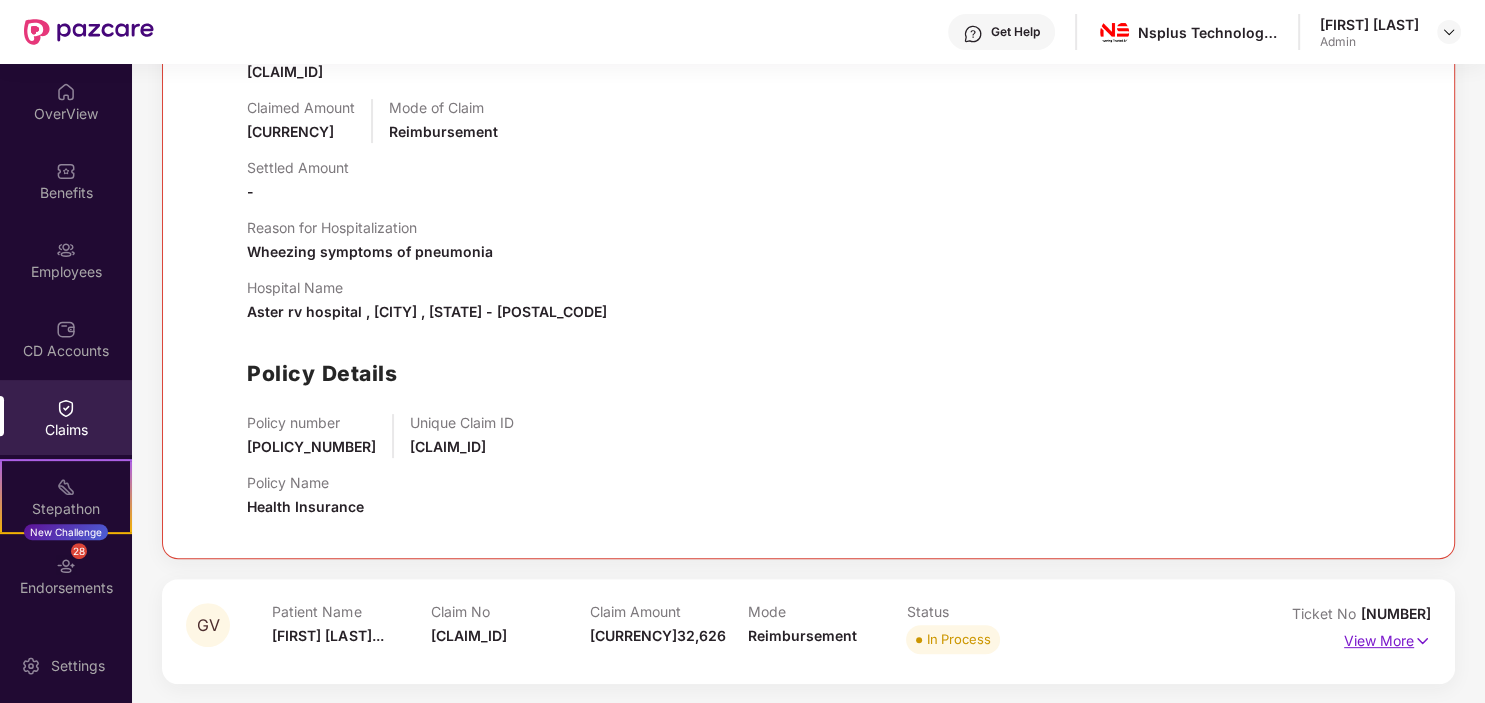 click at bounding box center [1422, 641] 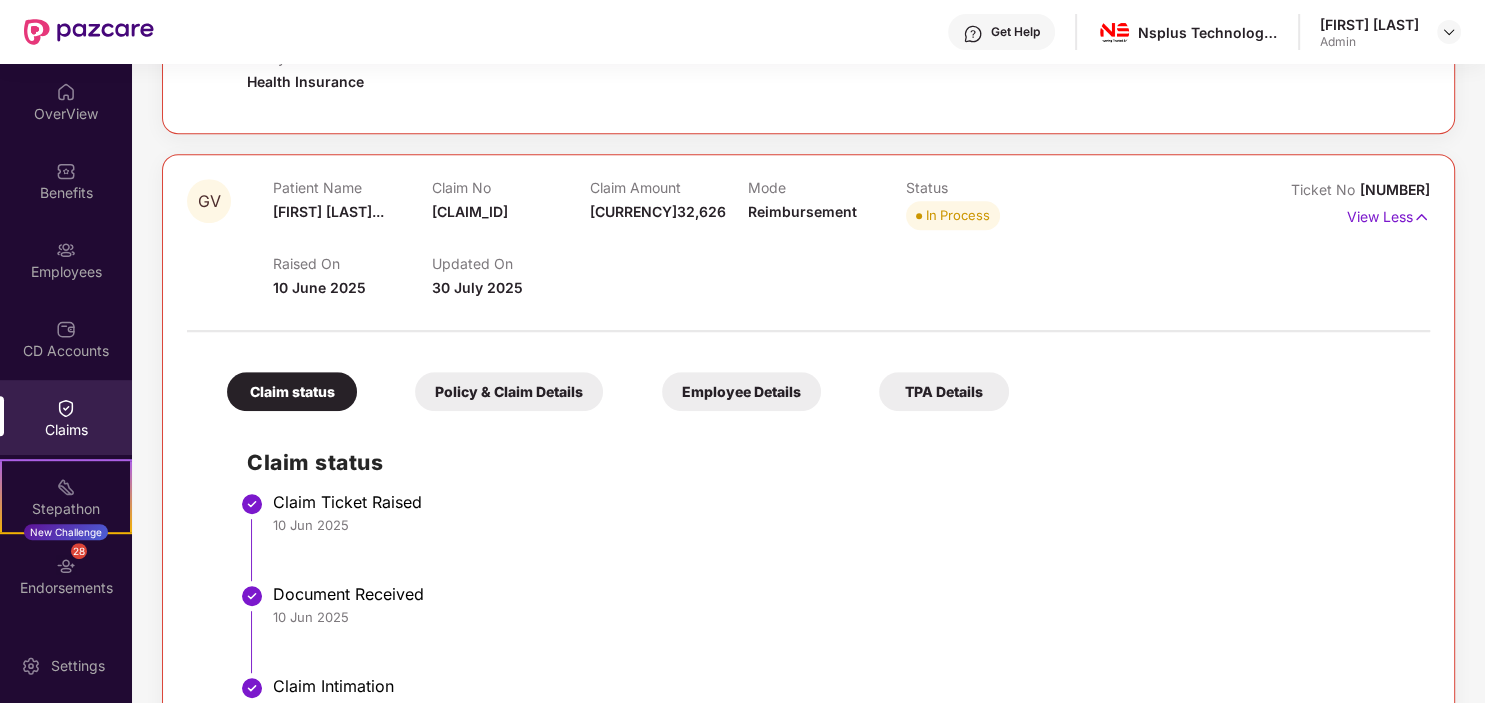 scroll, scrollTop: 1348, scrollLeft: 0, axis: vertical 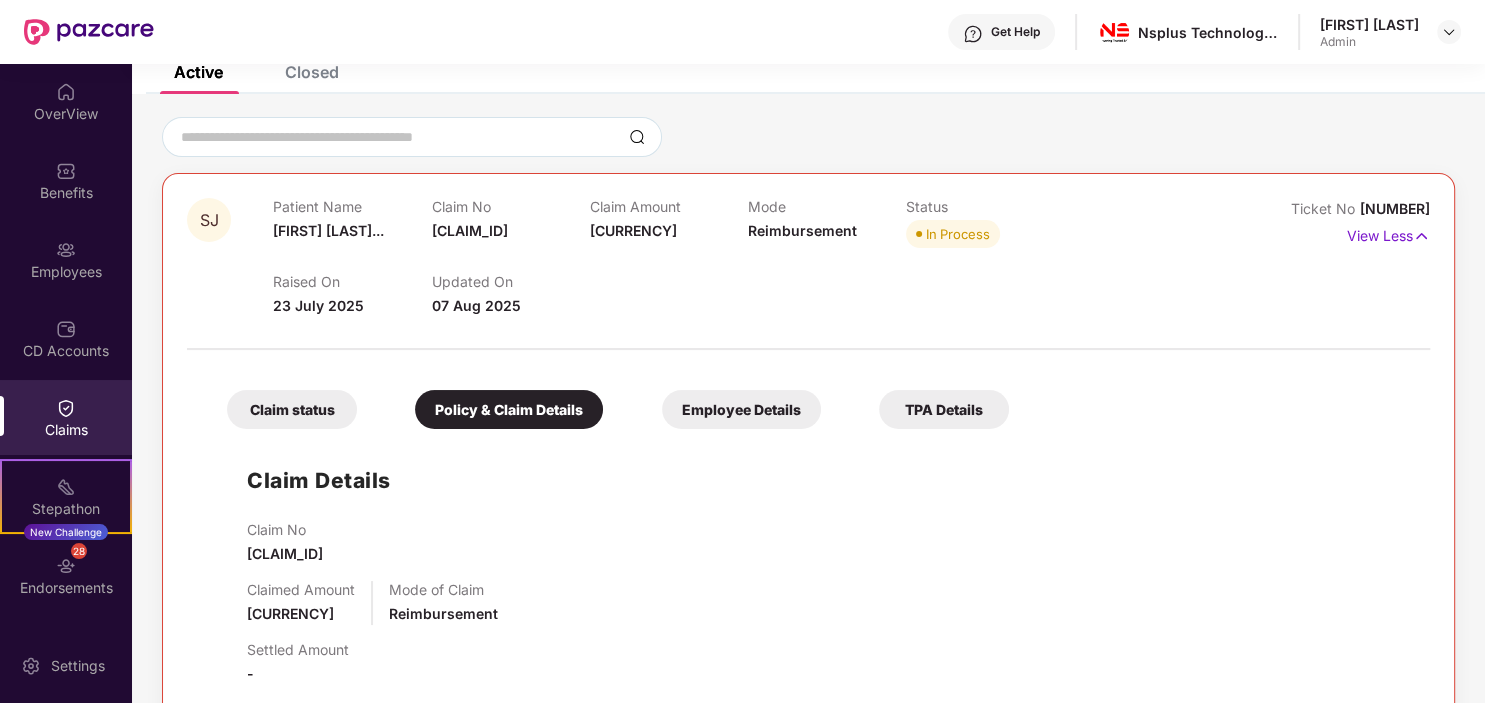 click at bounding box center [808, 137] 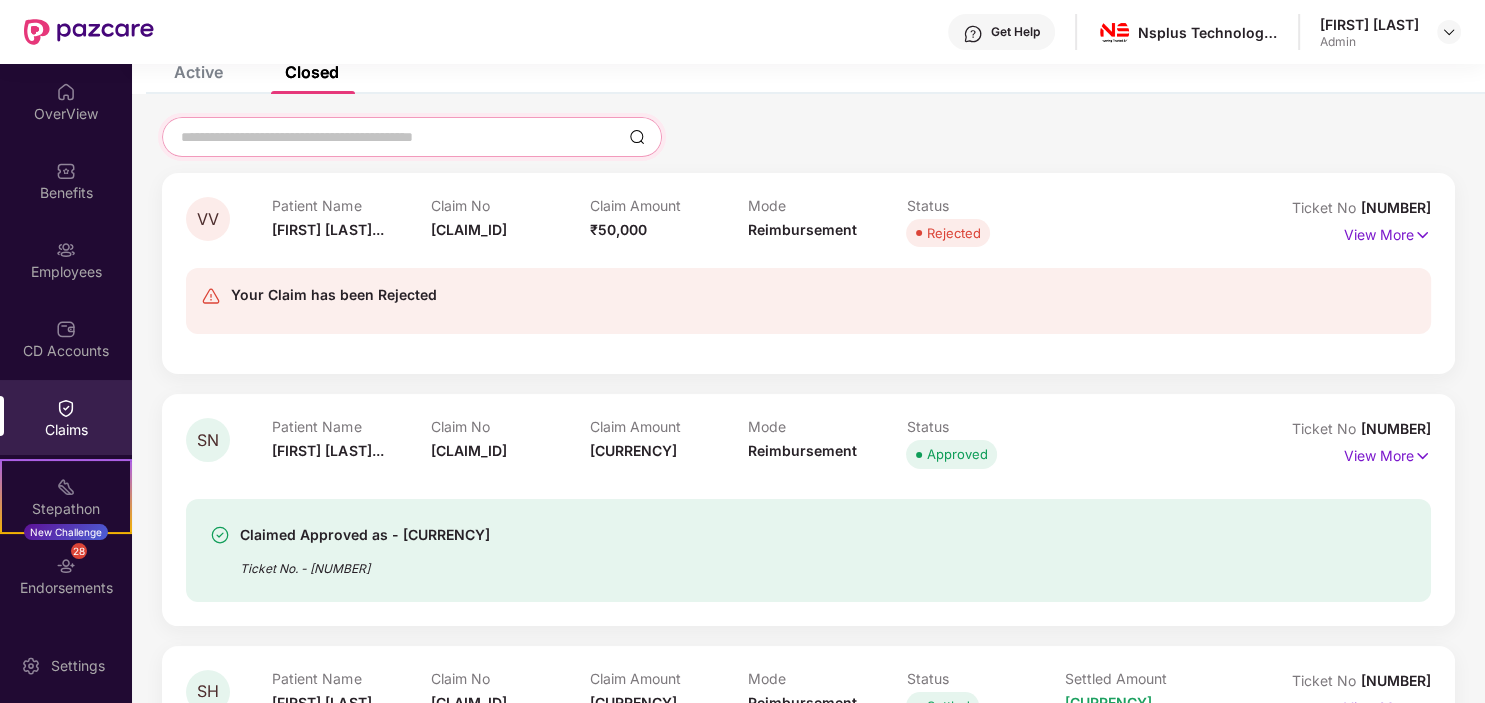 click at bounding box center (400, 137) 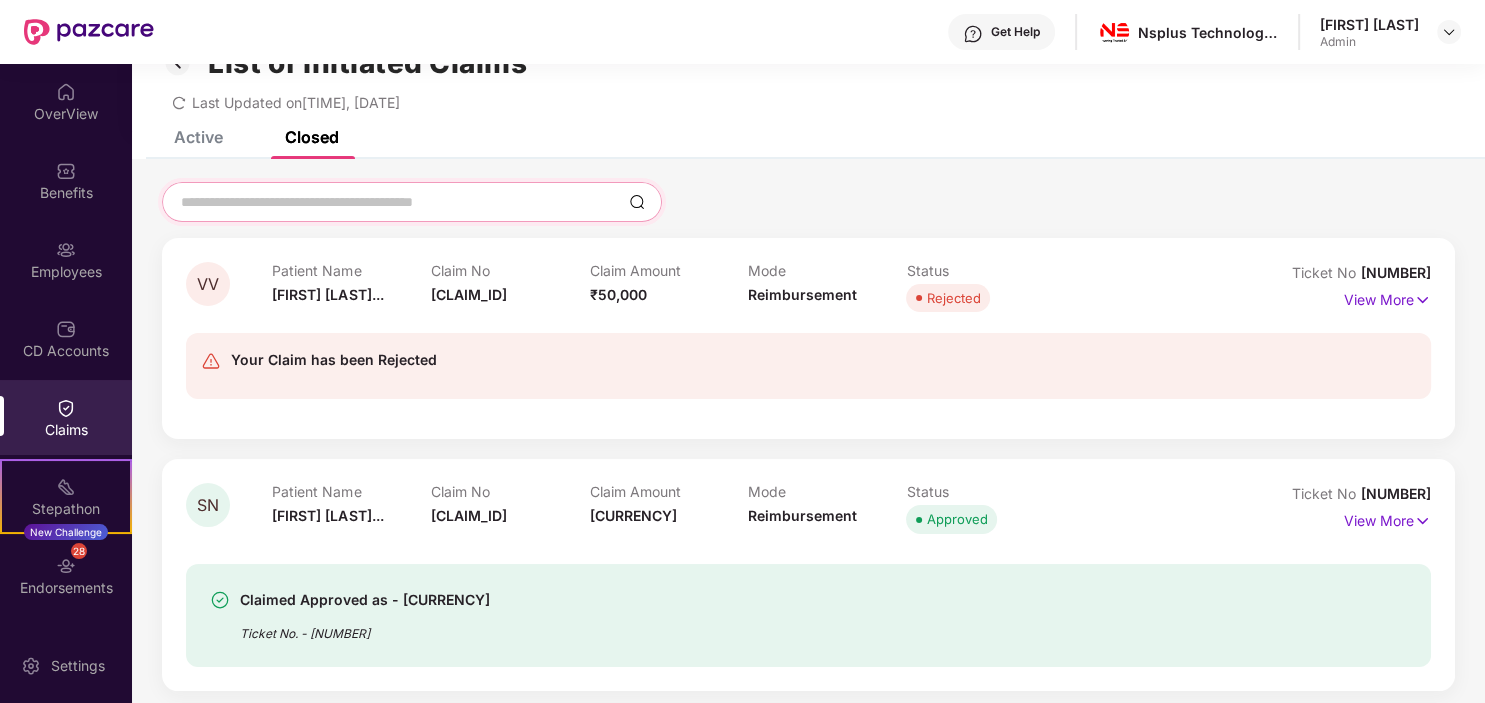 scroll, scrollTop: 0, scrollLeft: 0, axis: both 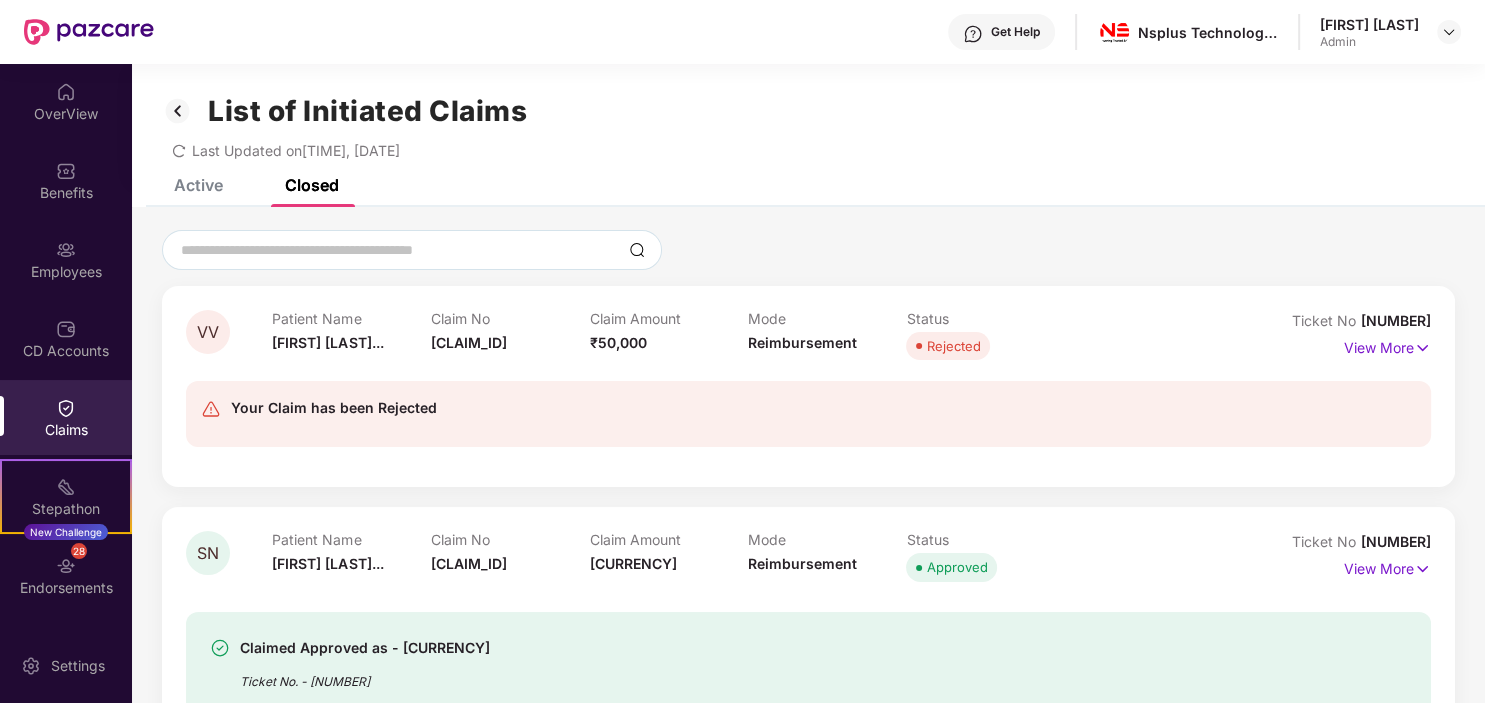 click on "Get Help" at bounding box center (1015, 32) 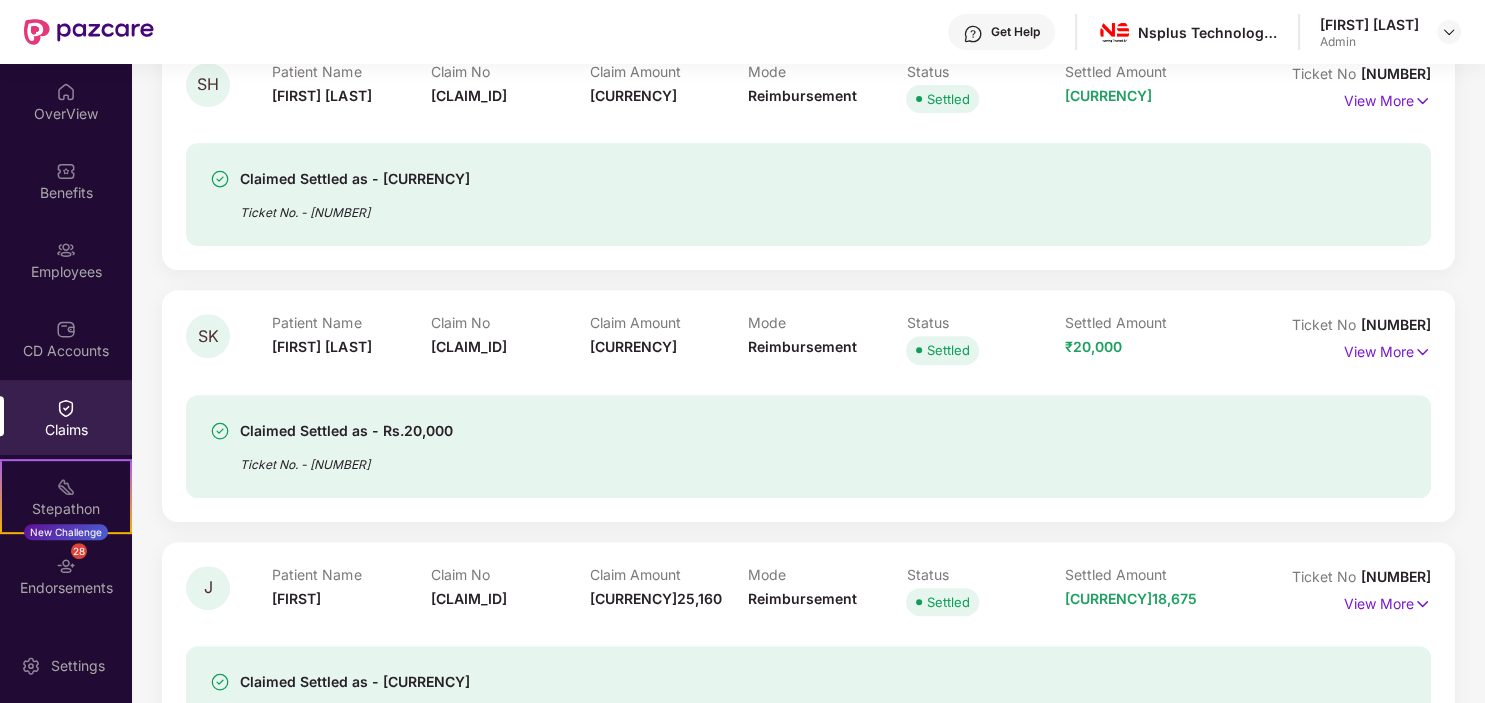 scroll, scrollTop: 0, scrollLeft: 0, axis: both 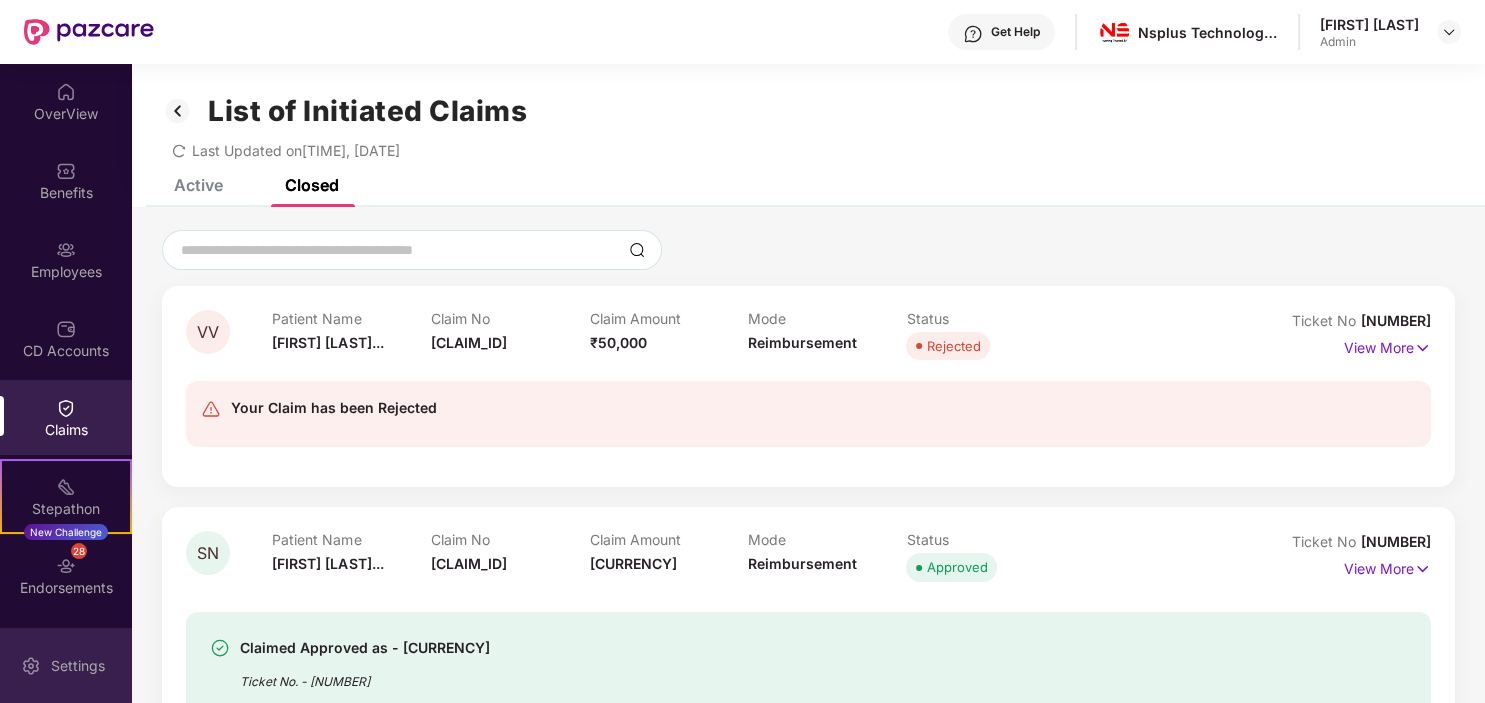 click on "Settings" at bounding box center [78, 666] 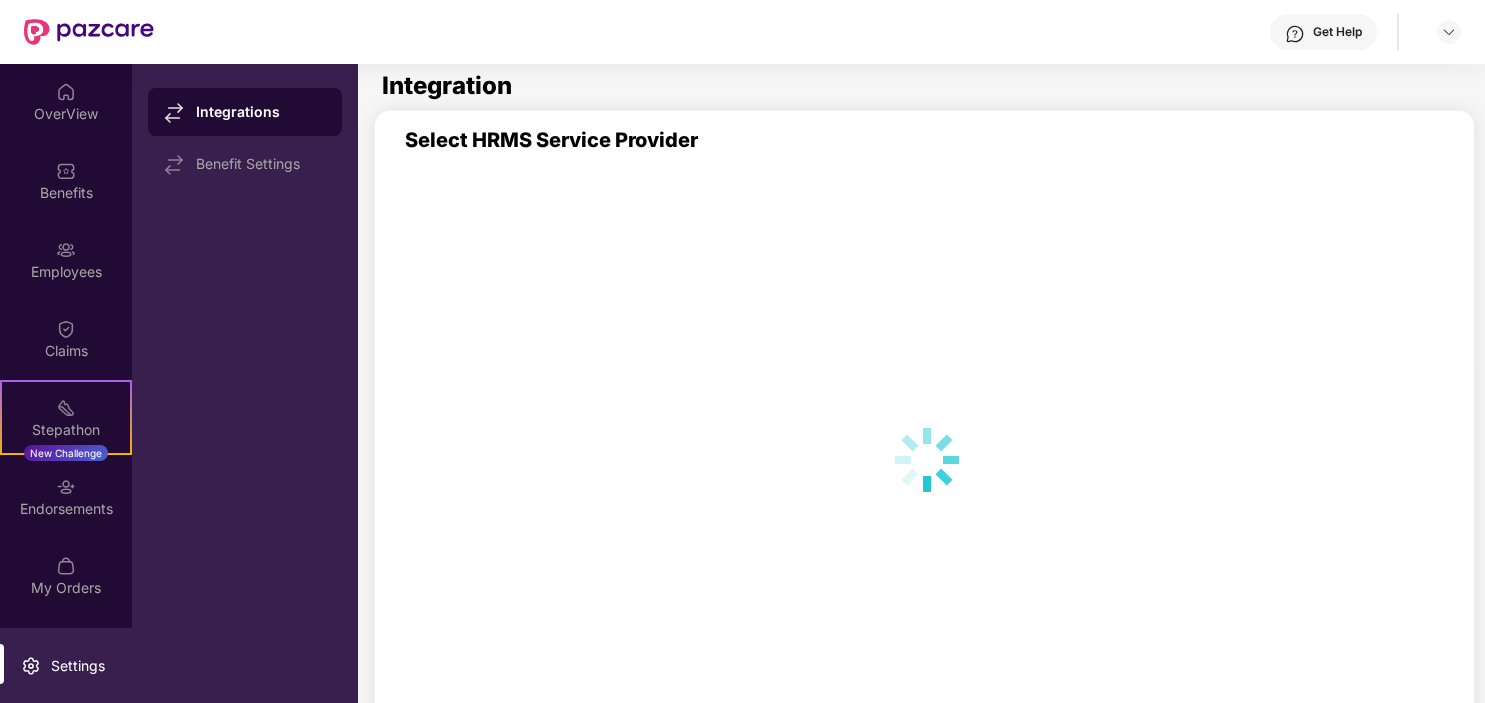 scroll, scrollTop: 0, scrollLeft: 0, axis: both 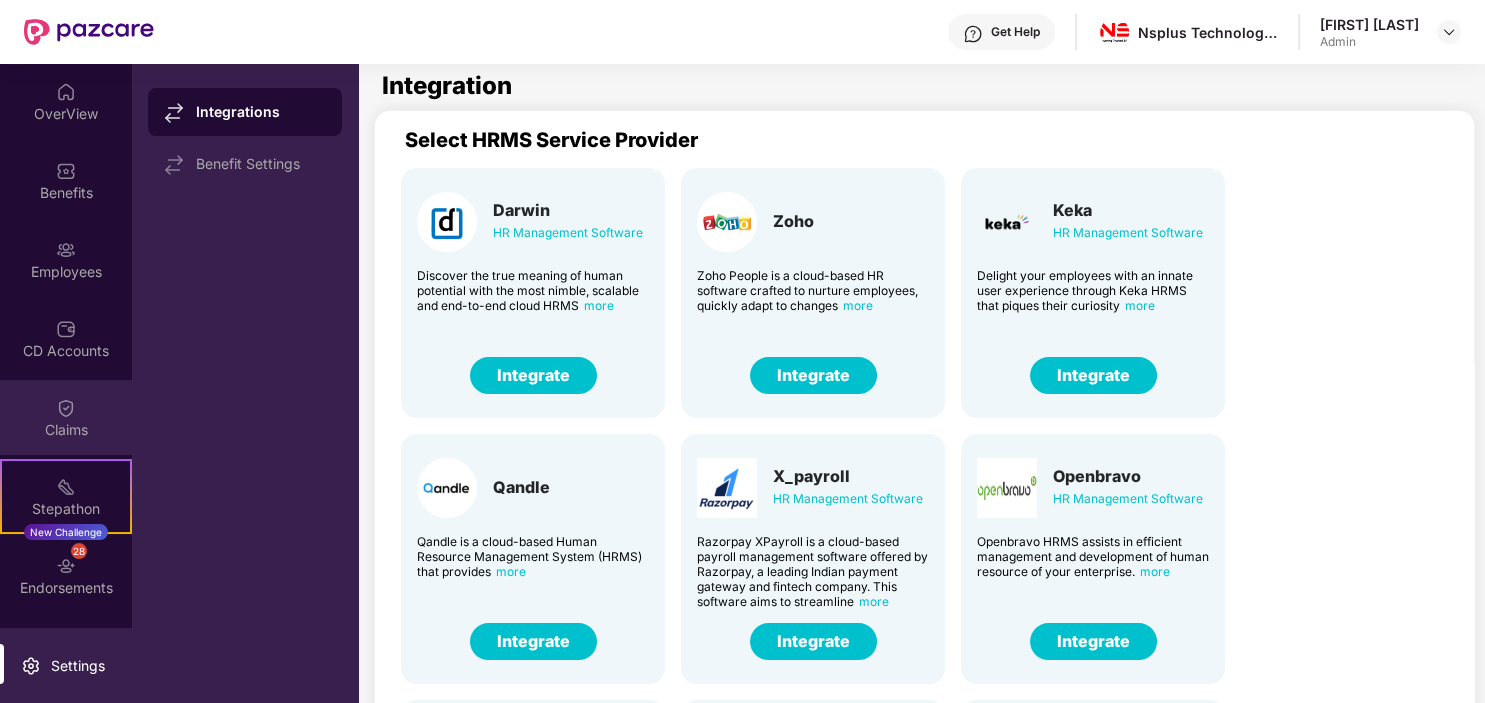 click at bounding box center [66, 408] 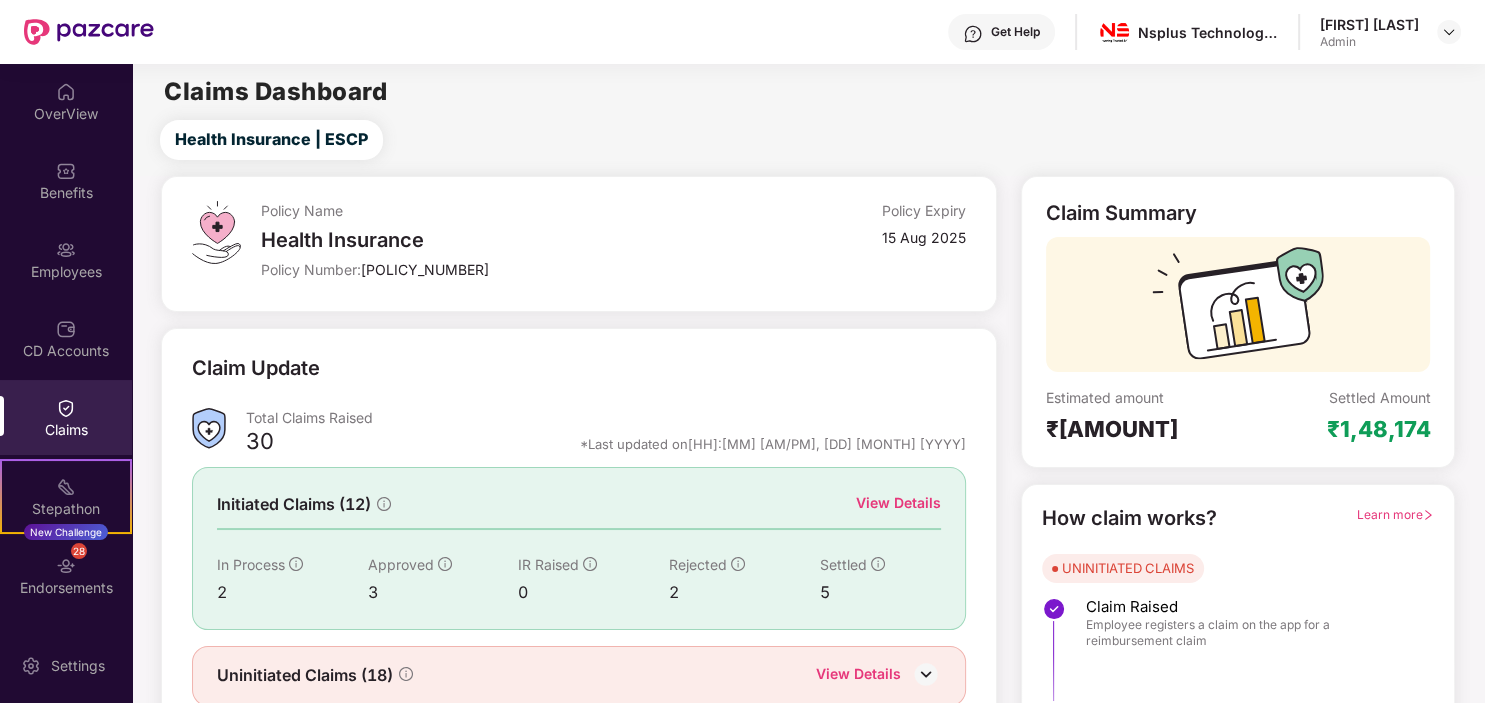 click on "Claim Summary" at bounding box center (1238, 219) 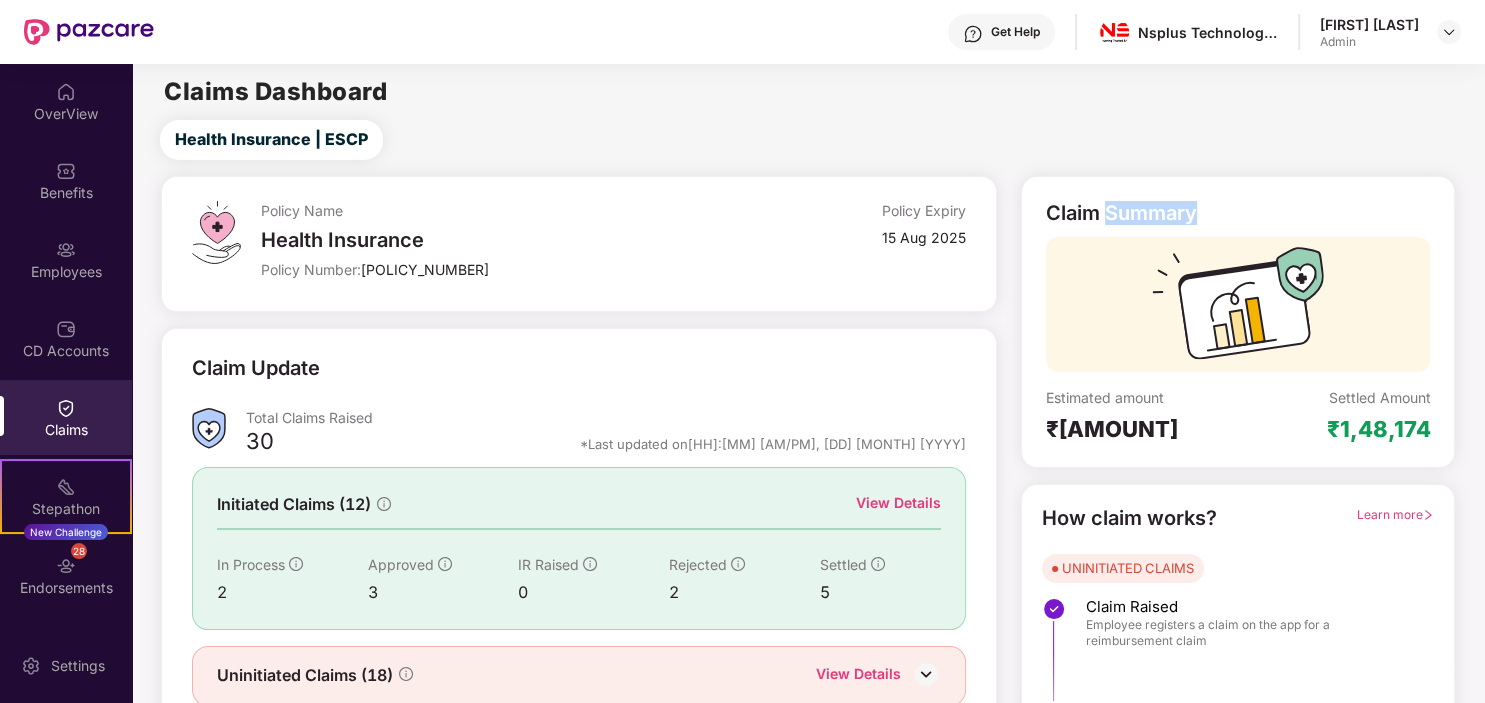 click on "Claim Summary" at bounding box center (1121, 213) 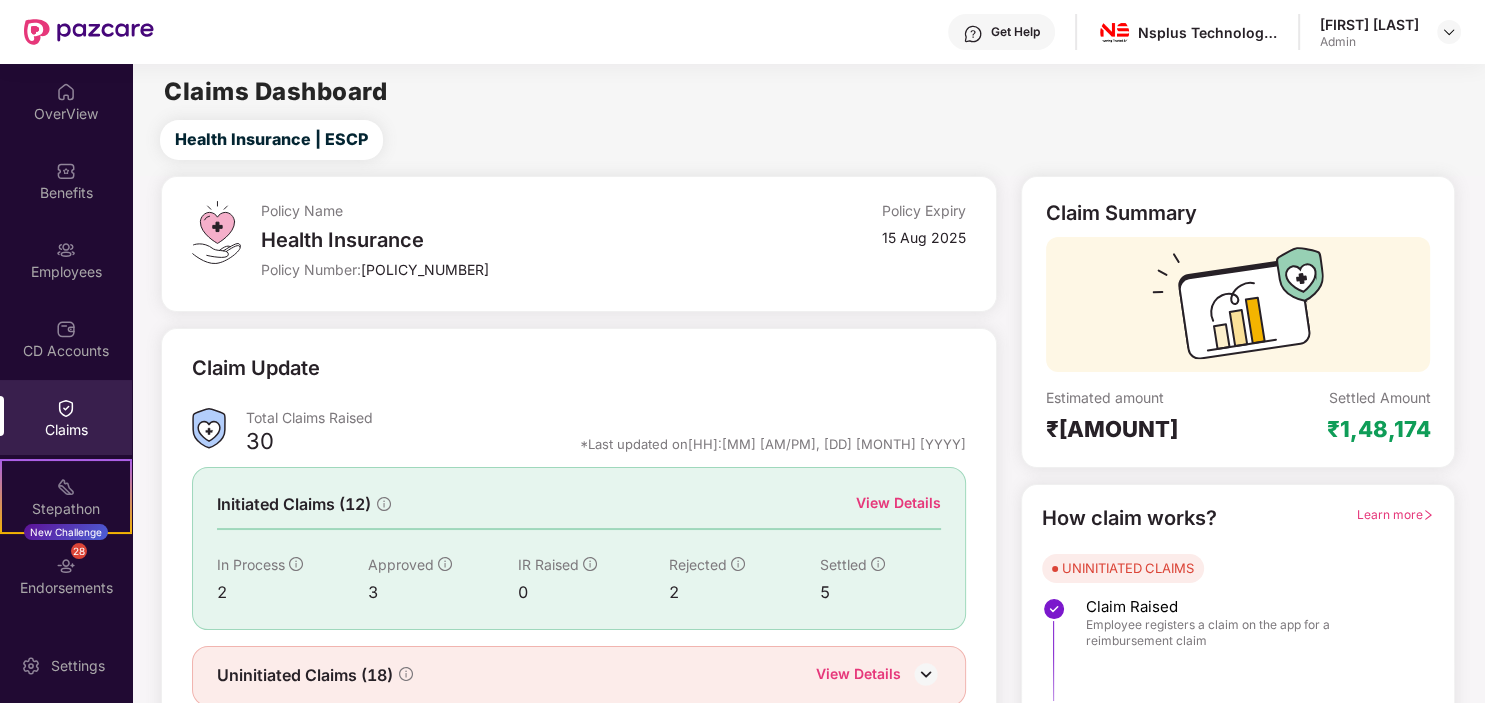 click on "Health Insurance | ESCP" at bounding box center (812, 140) 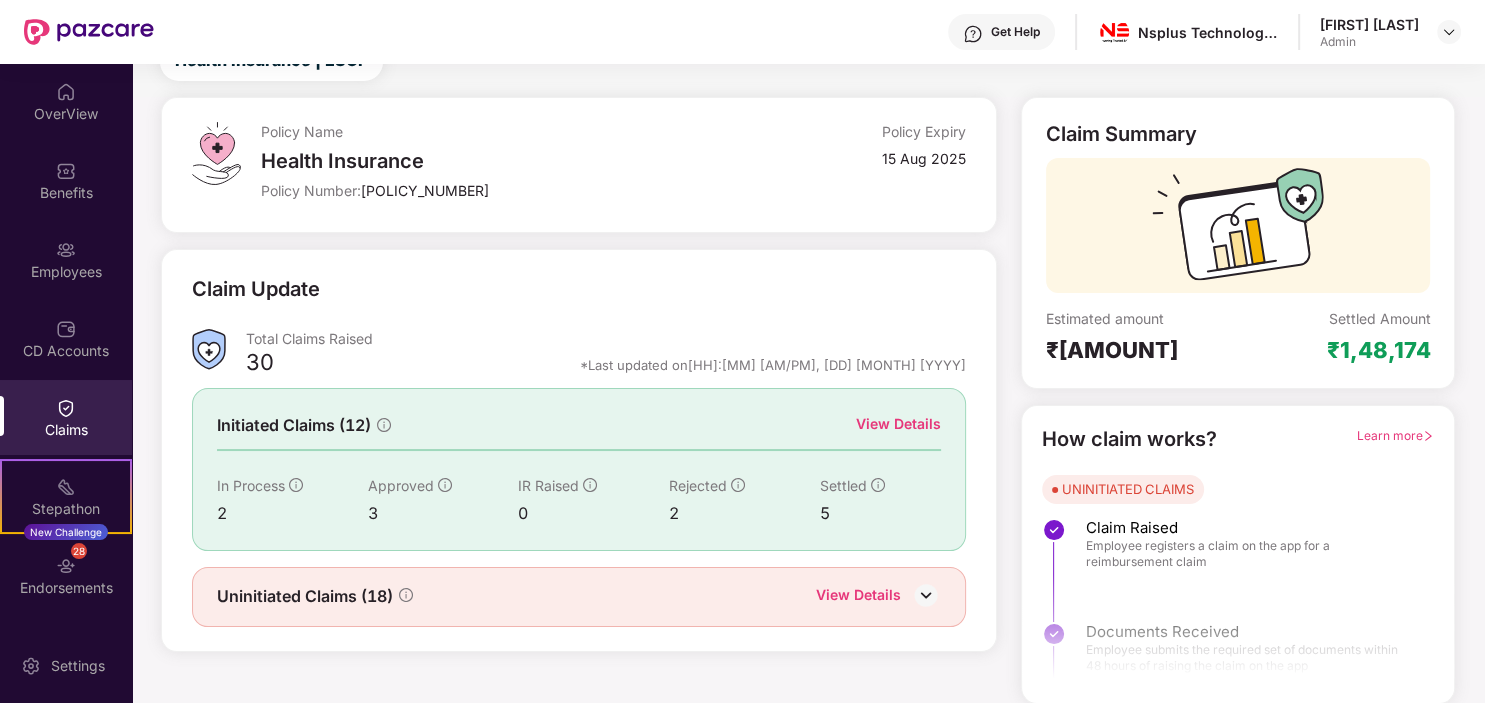 click on "Learn more" at bounding box center [1395, 435] 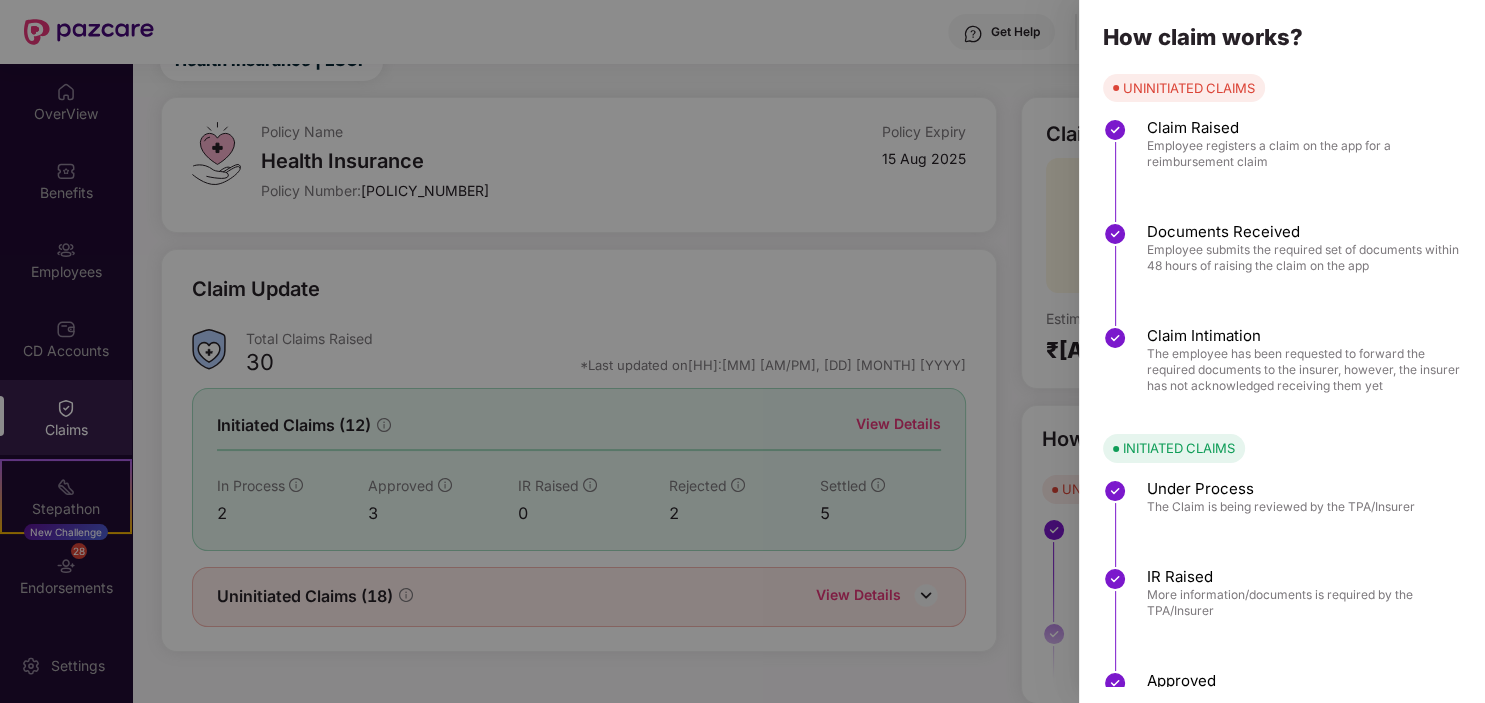 scroll, scrollTop: 180, scrollLeft: 0, axis: vertical 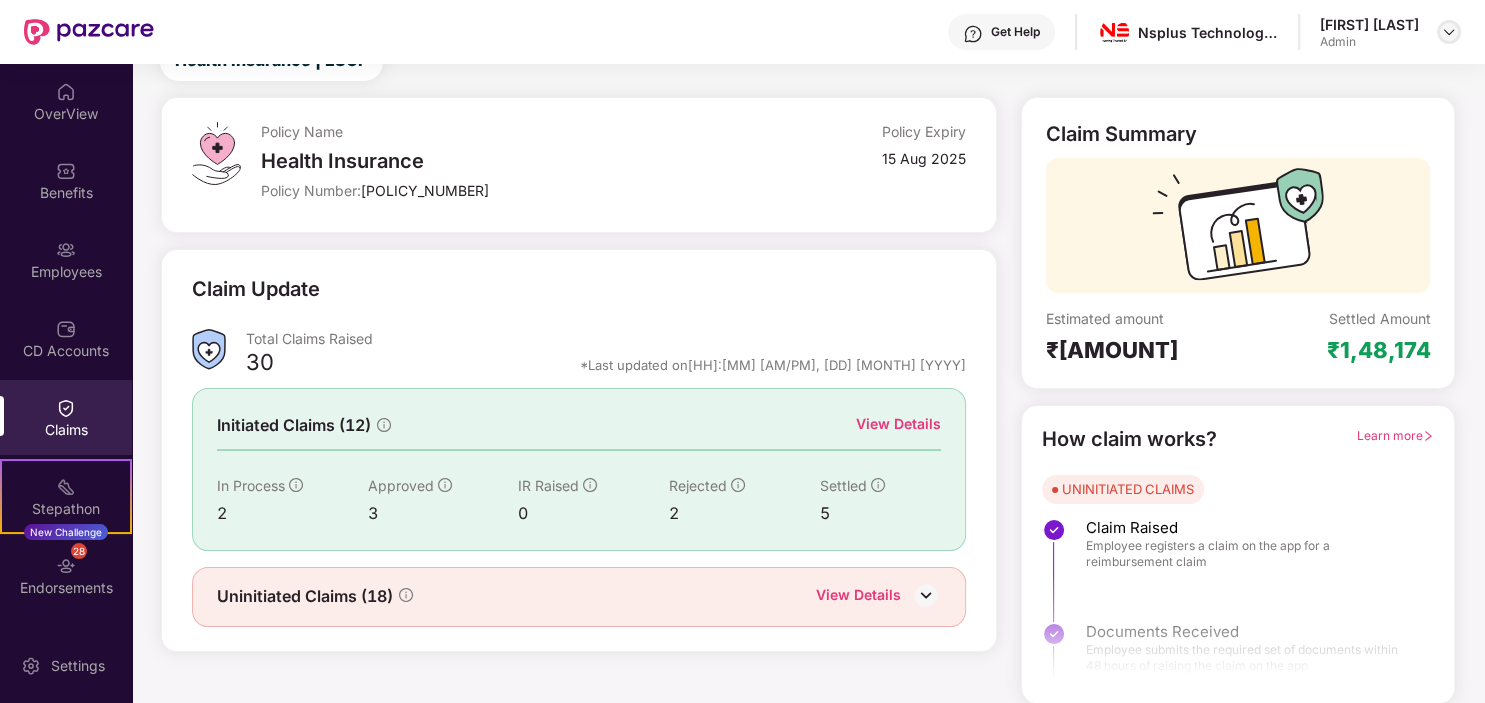 click at bounding box center [1449, 32] 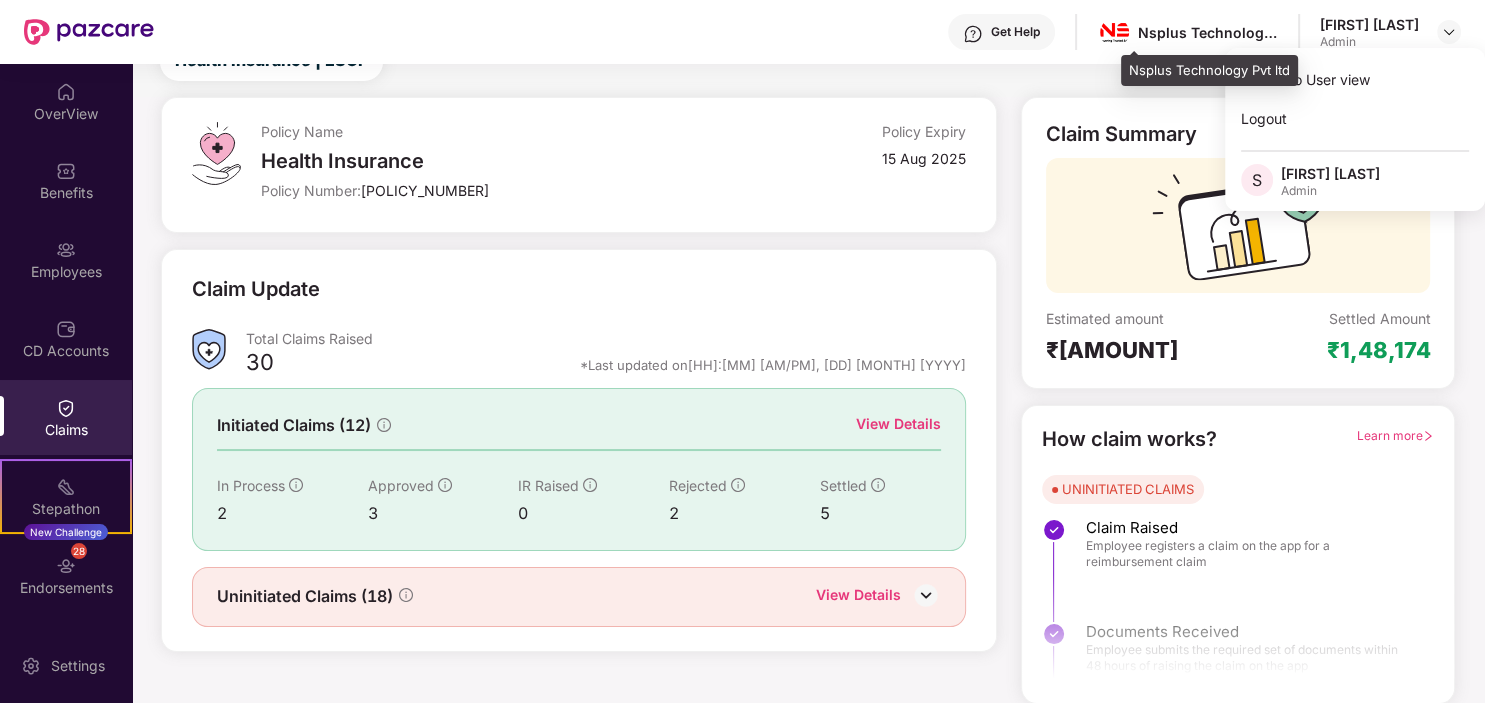 click on "Nsplus Technology Pvt ltd" at bounding box center (1208, 32) 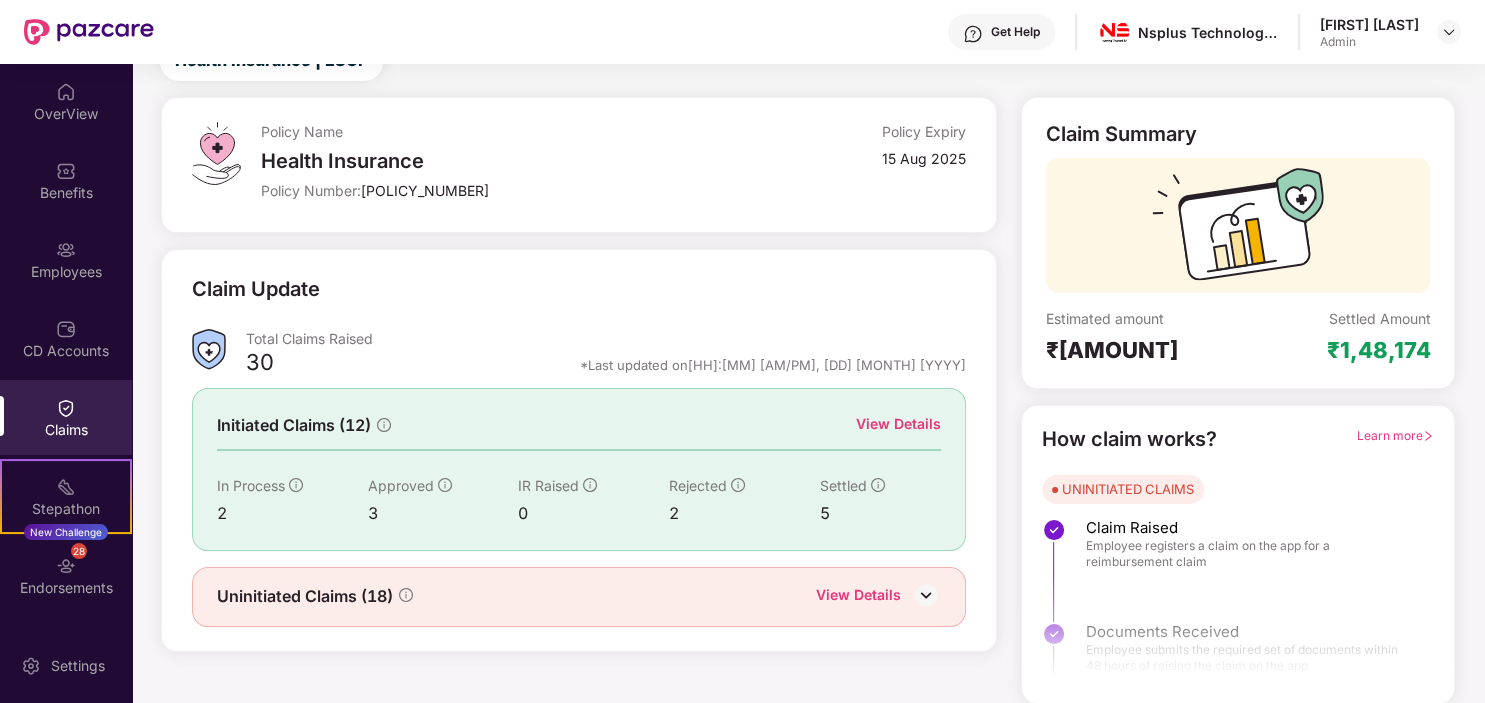 click on "Get Help Nsplus Technology Pvt ltd [FIRST] [LAST] Admin" at bounding box center [807, 32] 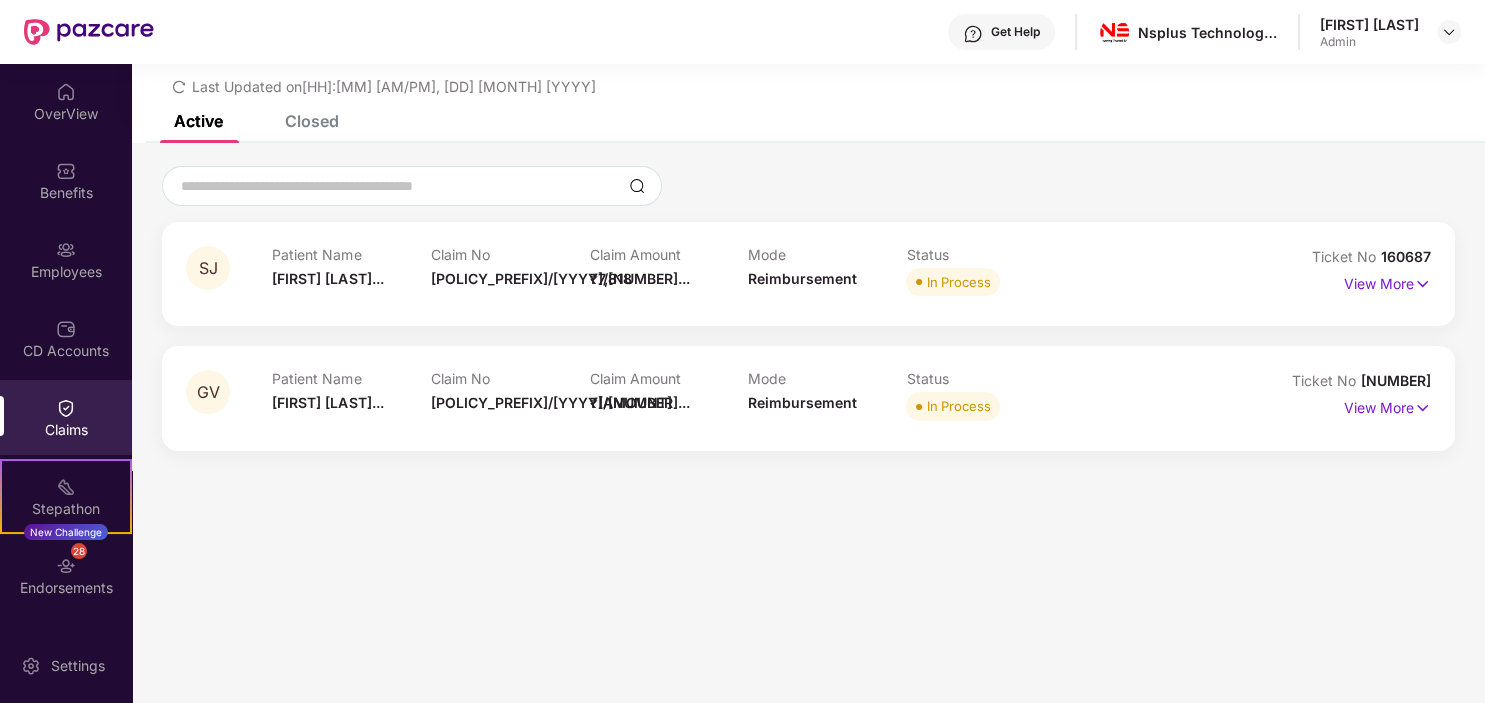 scroll, scrollTop: 64, scrollLeft: 0, axis: vertical 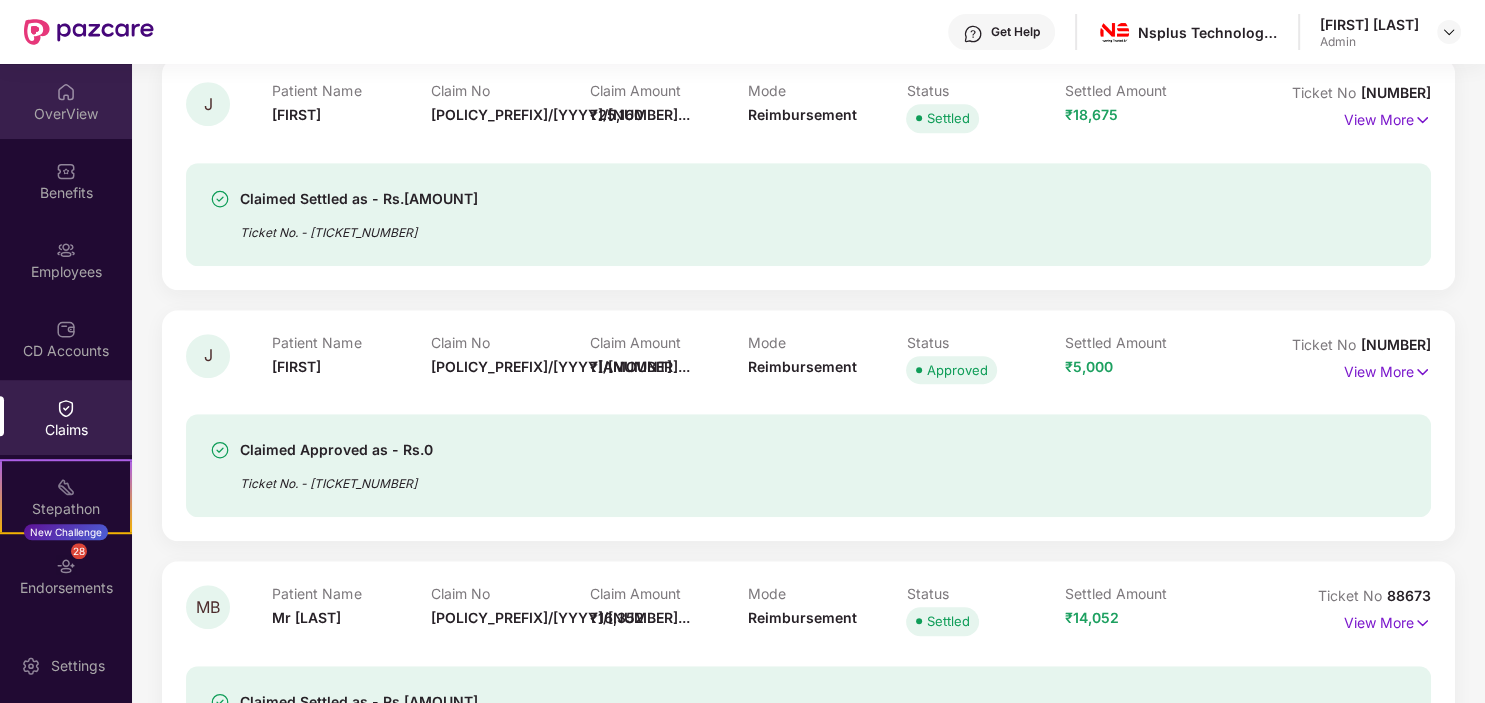 click at bounding box center (66, 92) 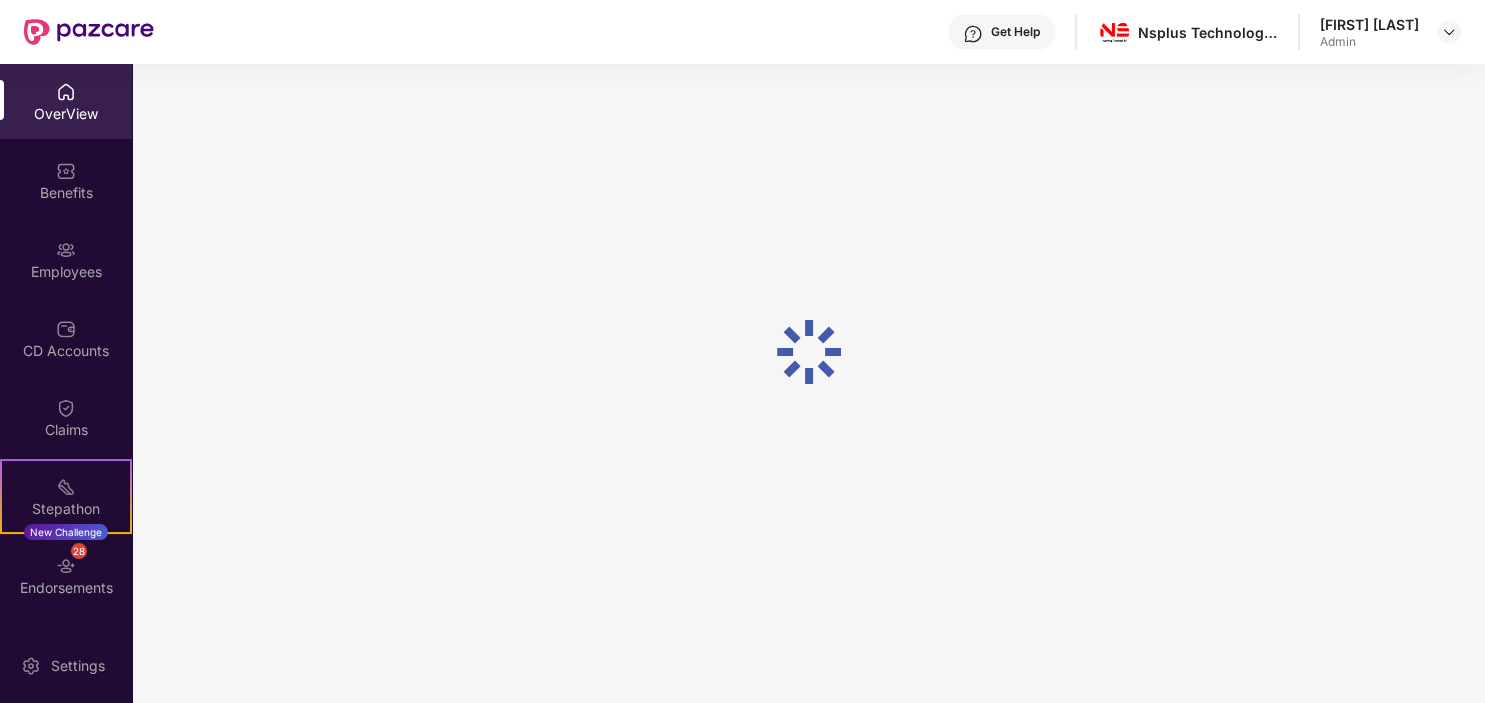 scroll, scrollTop: 64, scrollLeft: 0, axis: vertical 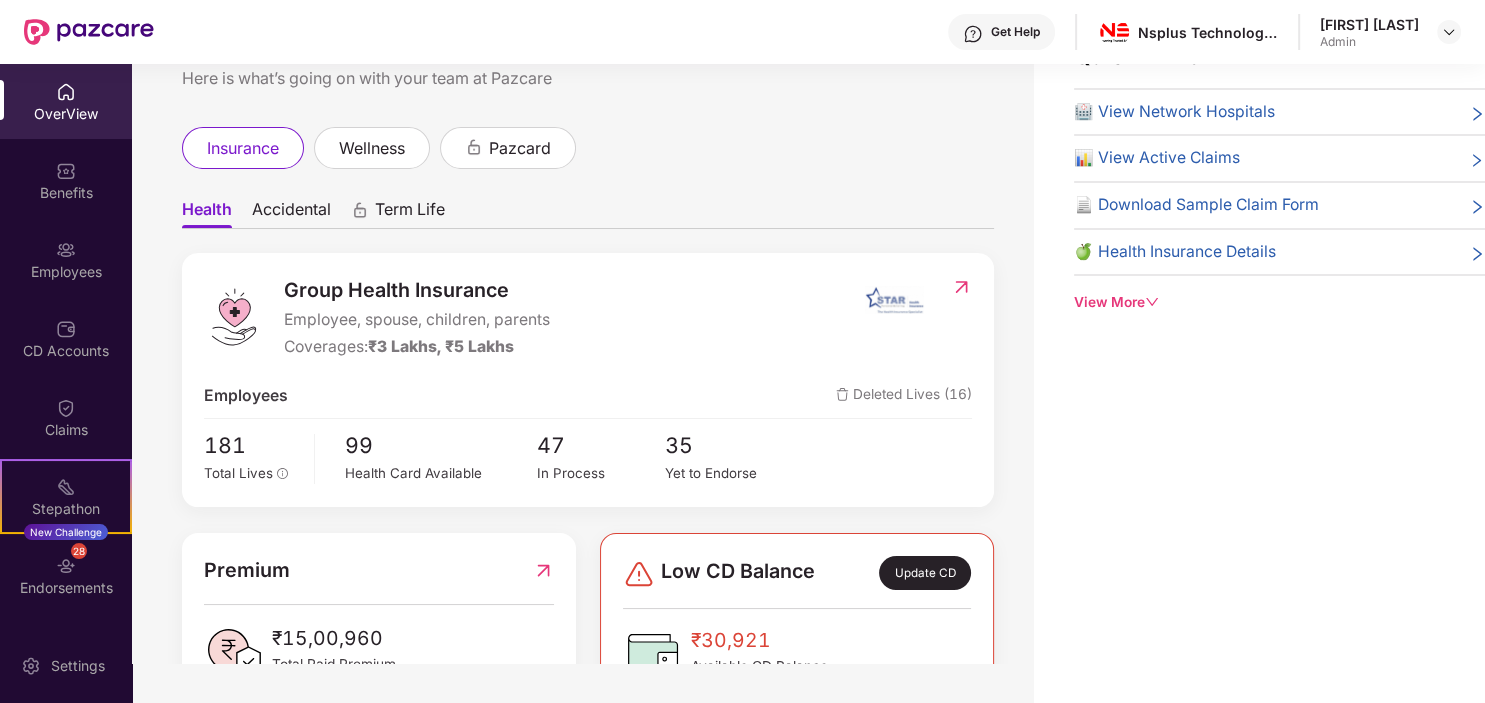 click 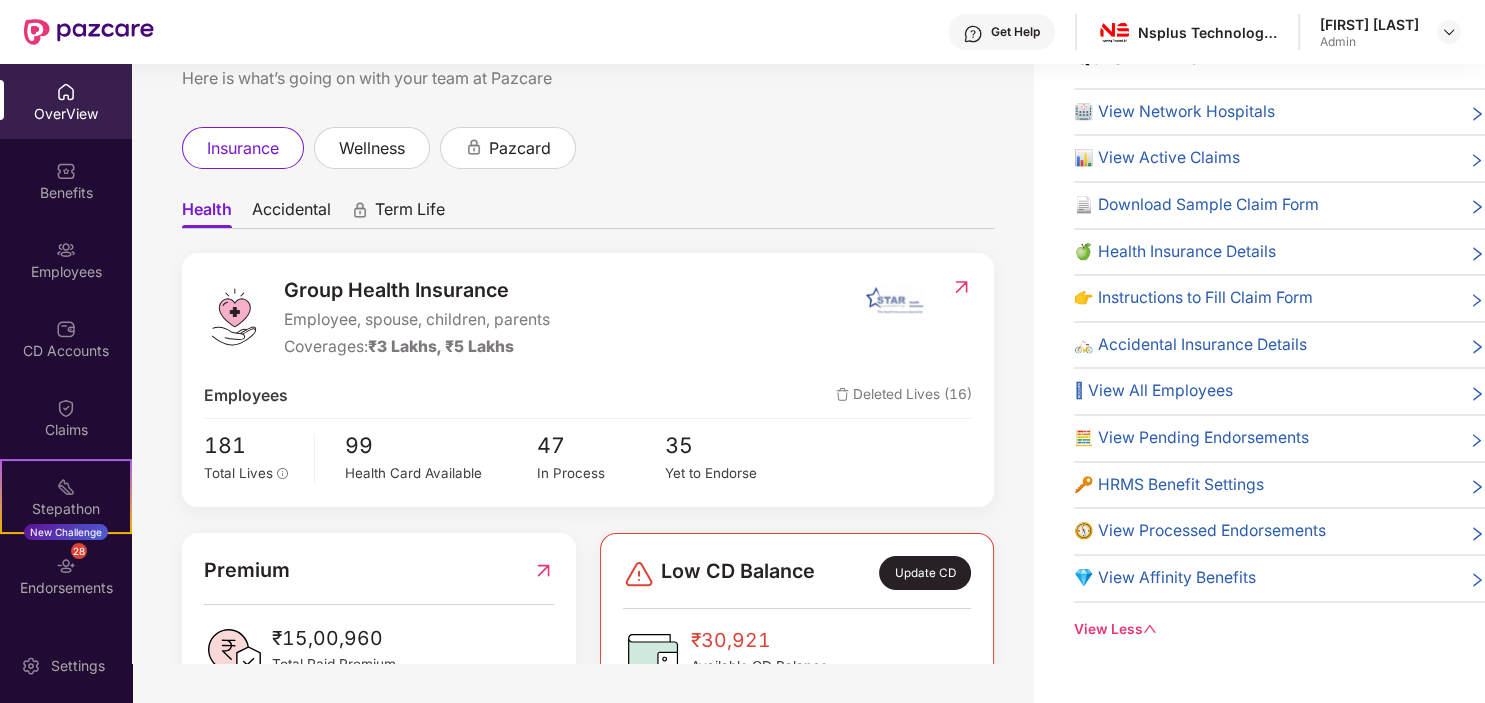 click on "🧭 View Processed Endorsements" at bounding box center [1200, 531] 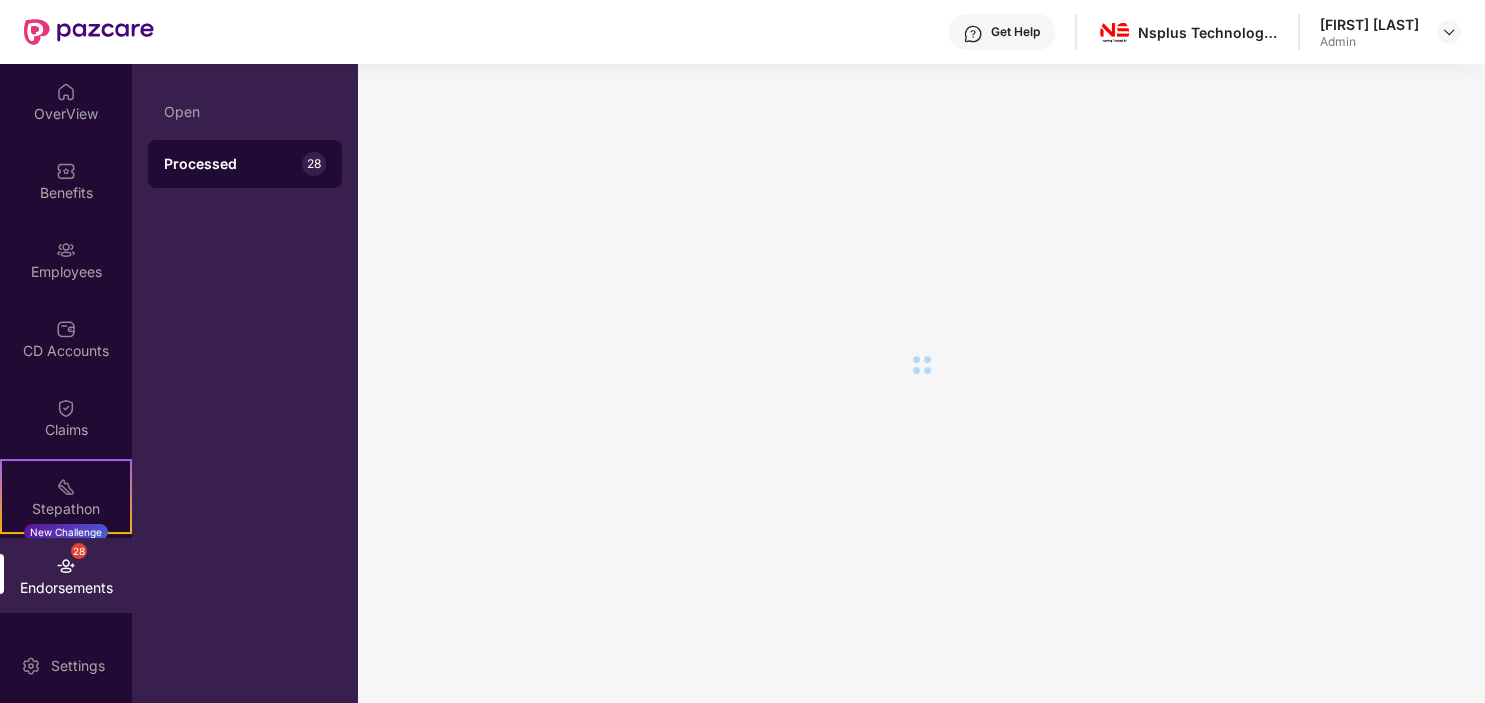 click on "Processed" at bounding box center [233, 164] 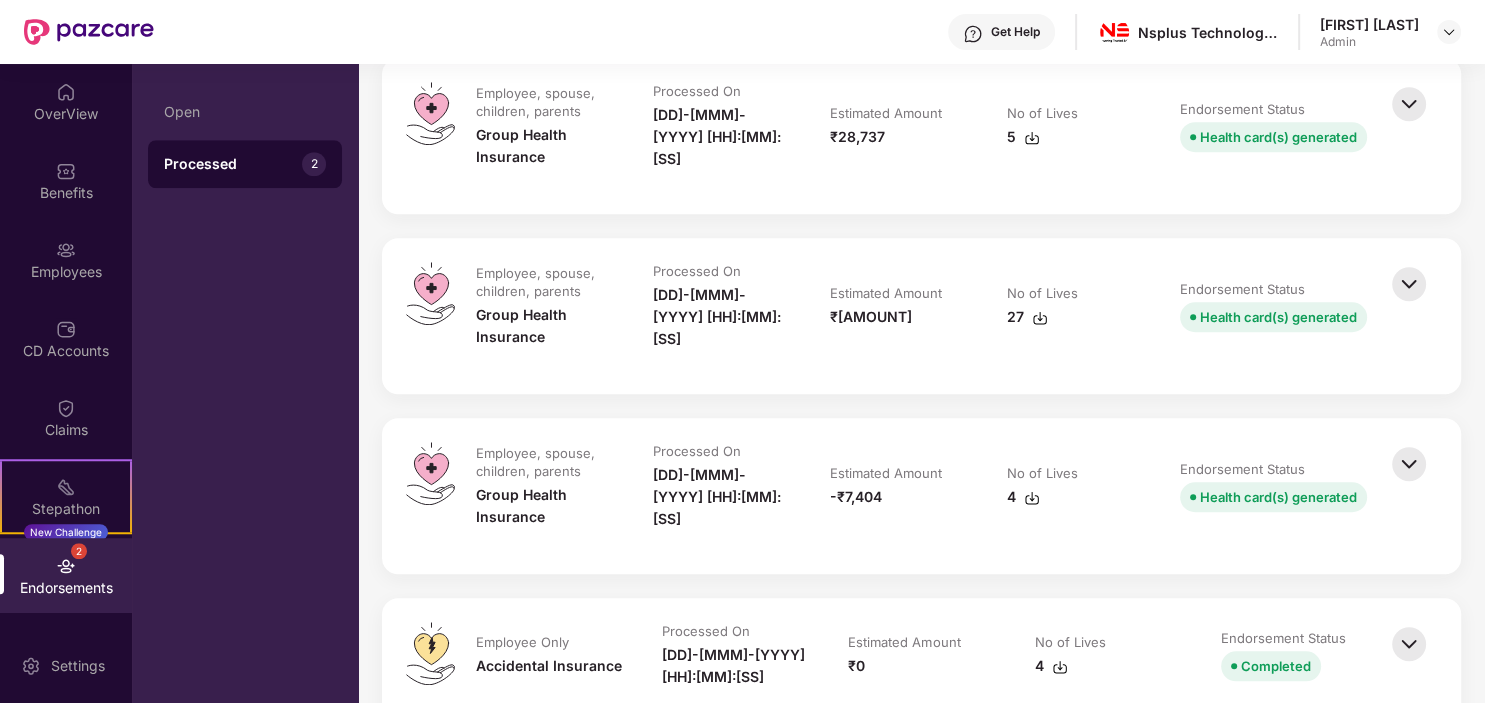 scroll, scrollTop: 0, scrollLeft: 0, axis: both 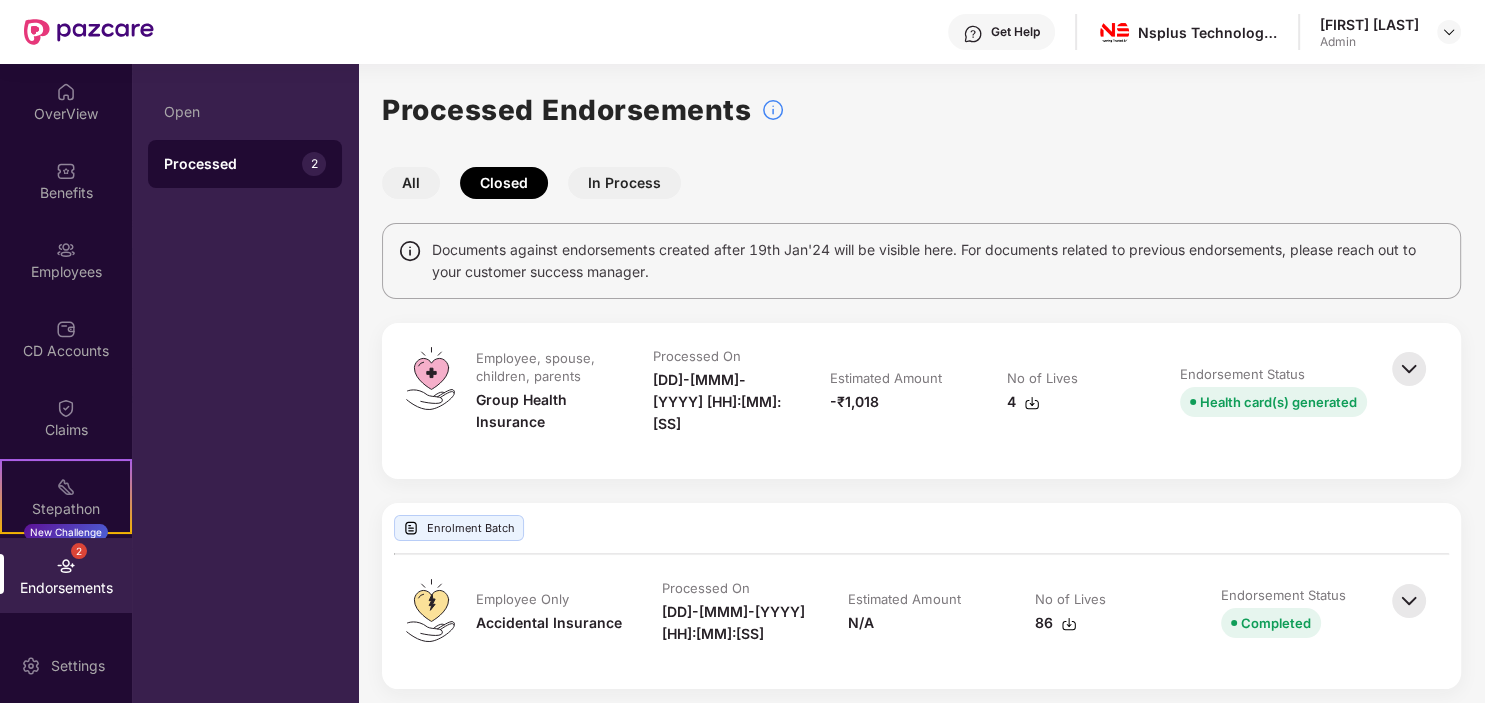 click on "All" at bounding box center (411, 183) 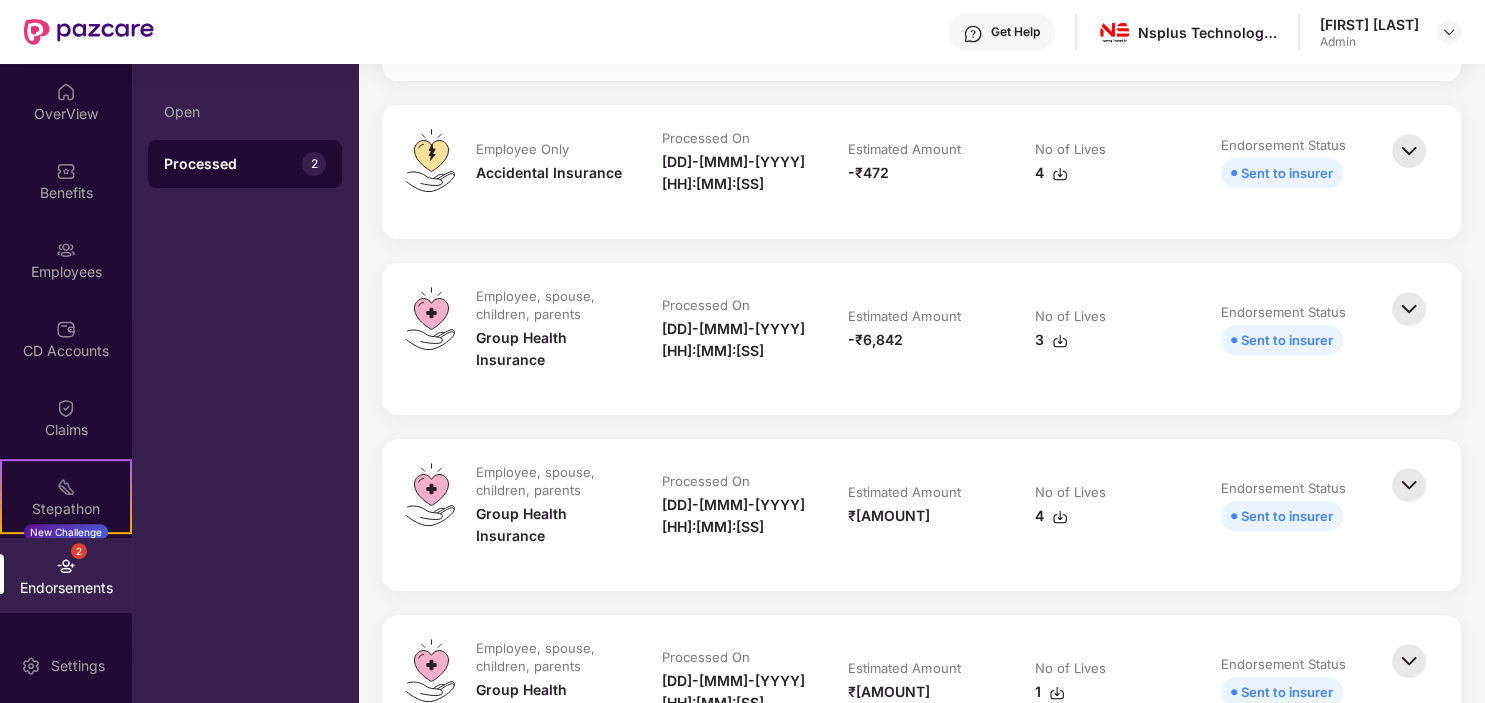 scroll, scrollTop: 0, scrollLeft: 0, axis: both 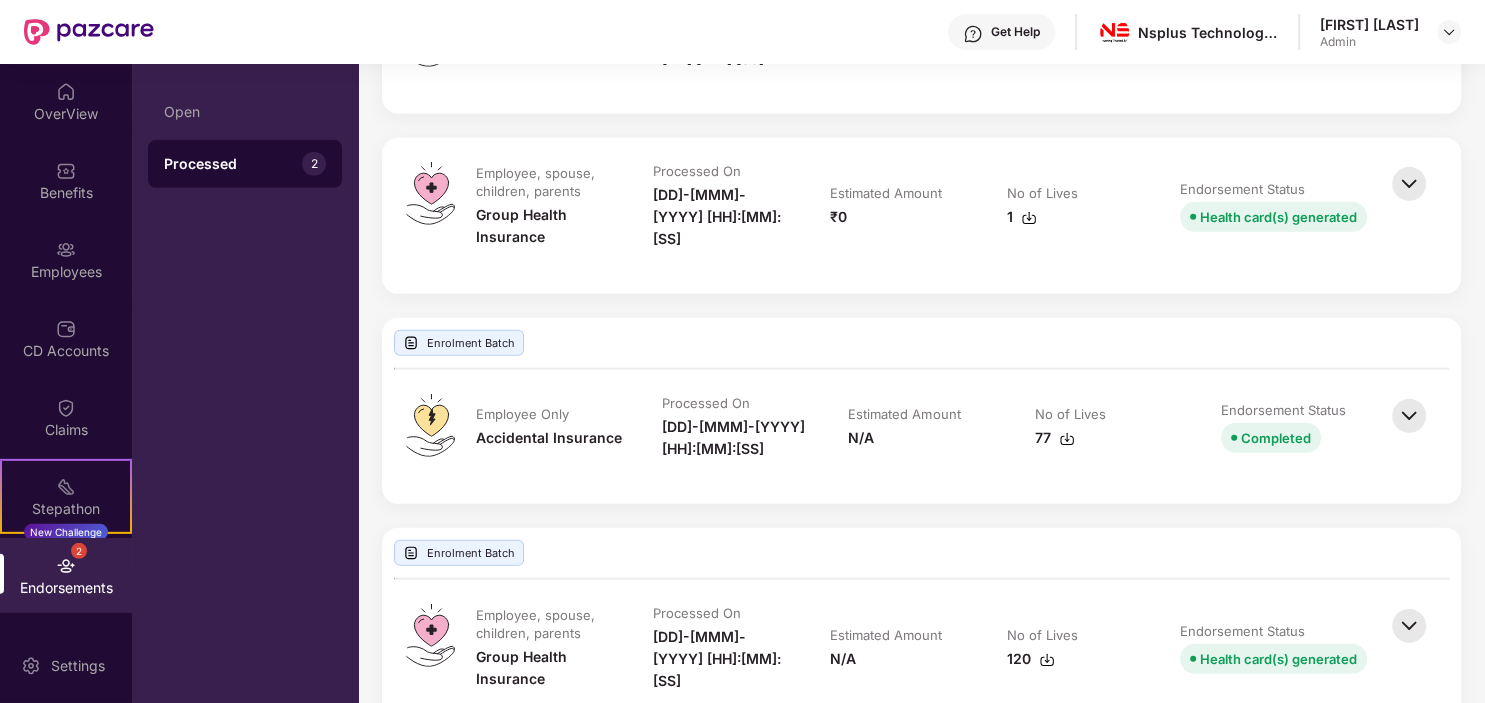 click on "Processed" at bounding box center [233, 164] 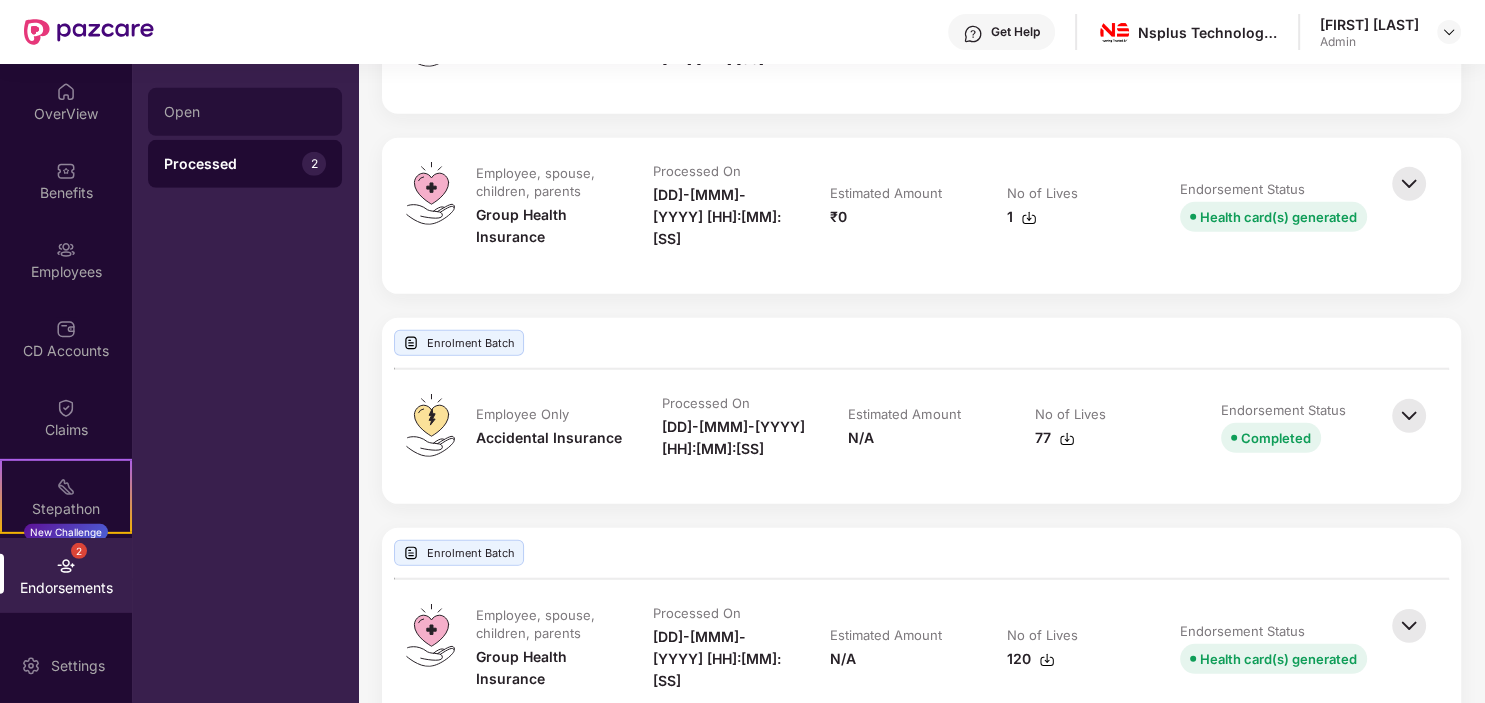 click on "Open" at bounding box center (245, 112) 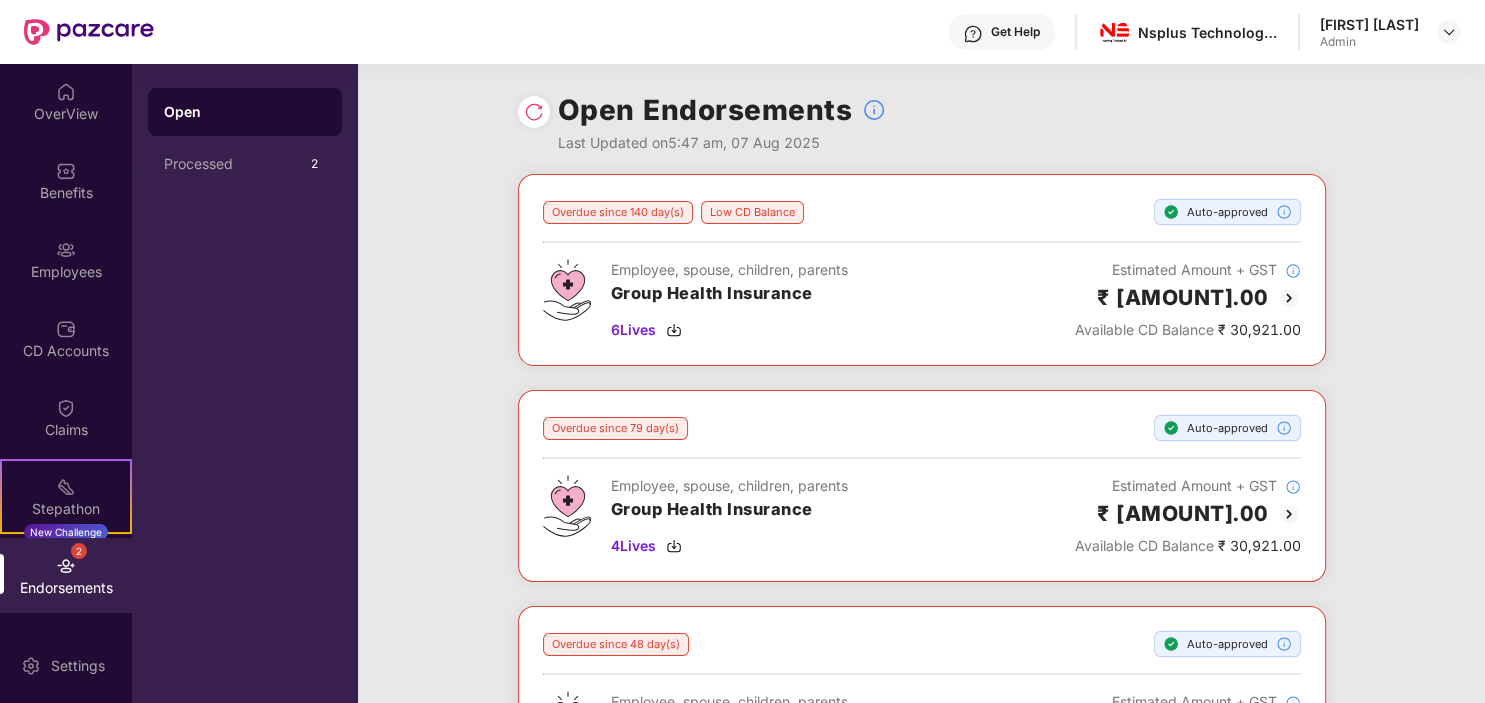 click on "Overdue since [DAYS] day(s) Auto-approved Employee, spouse, children, parents Group Health Insurance   [LIVES]  Lives Estimated Amount + GST ₹ [AMOUNT] Available CD Balance   ₹ [AMOUNT].00" 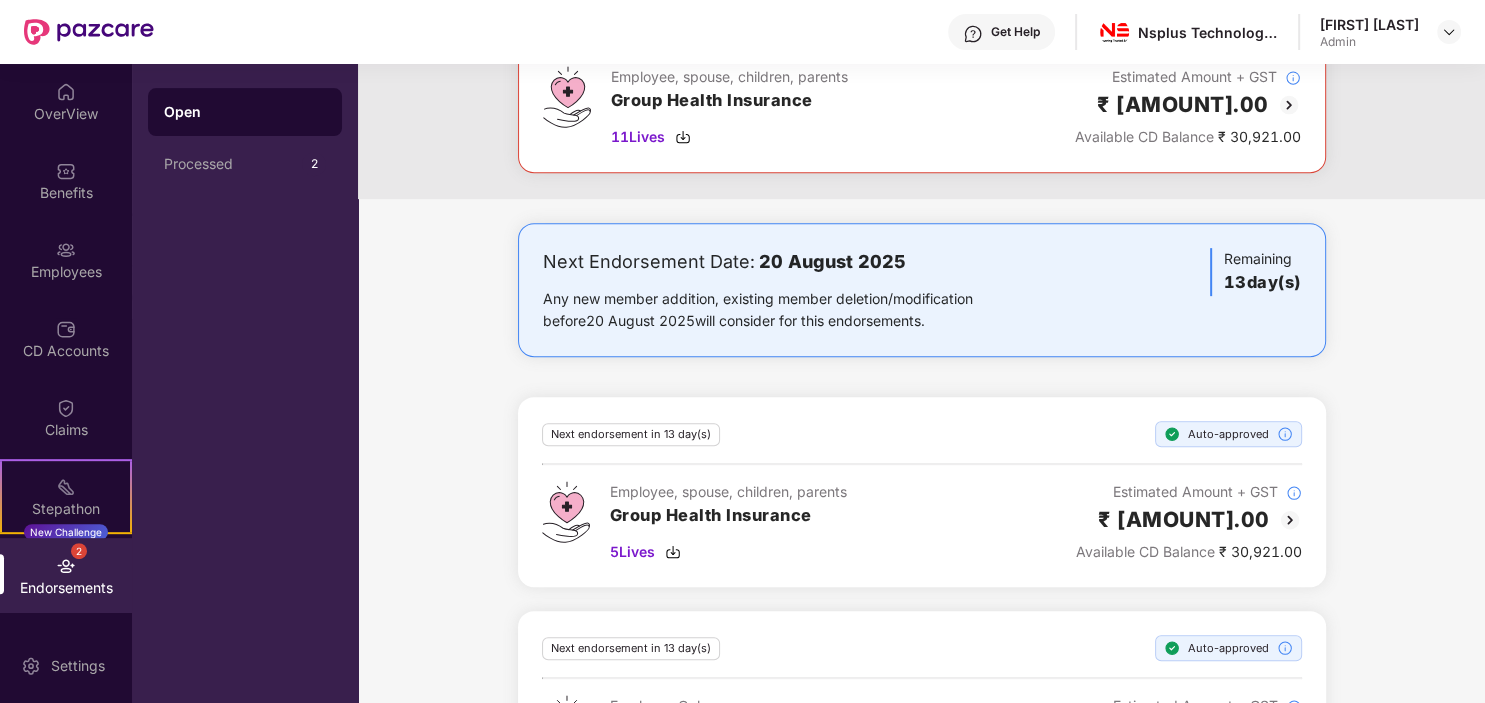 scroll, scrollTop: 849, scrollLeft: 0, axis: vertical 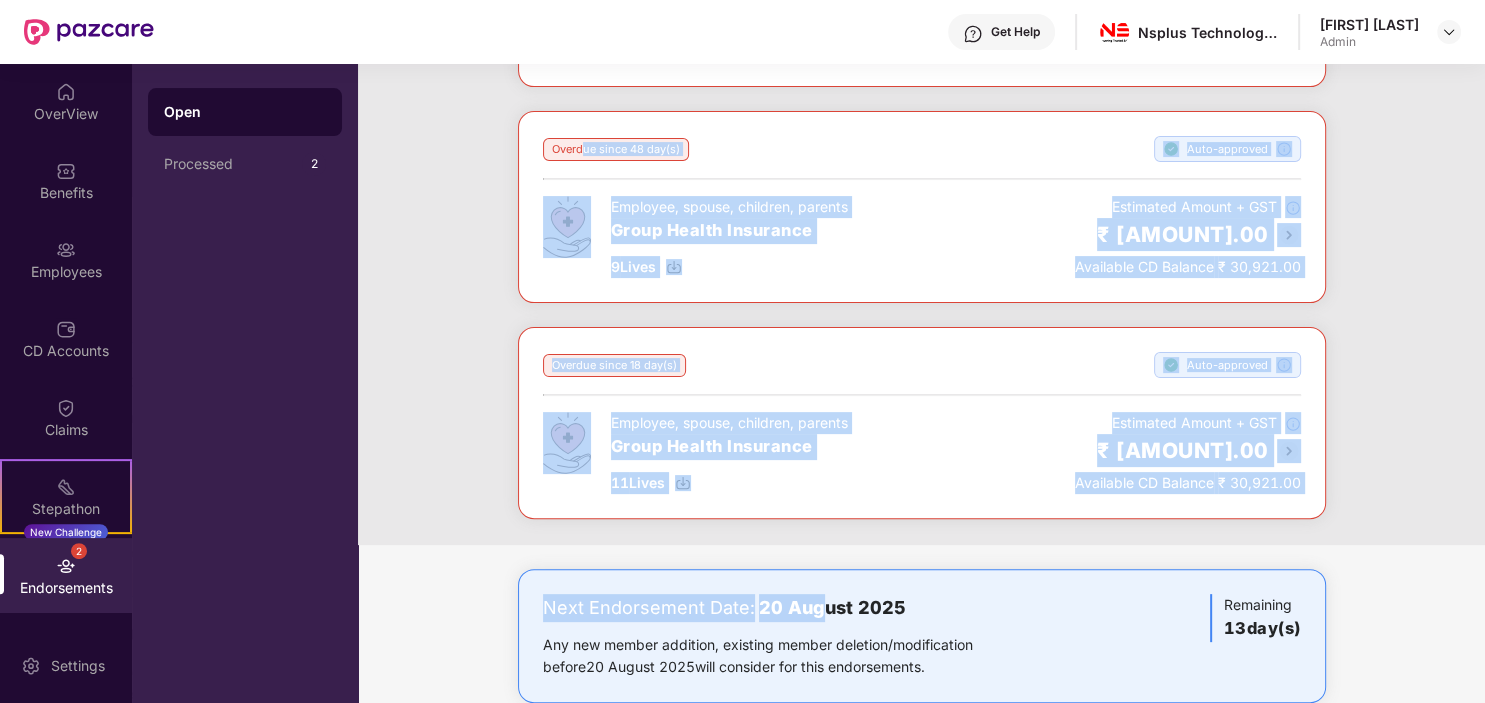 drag, startPoint x: 814, startPoint y: 171, endPoint x: 563, endPoint y: 195, distance: 252.1448 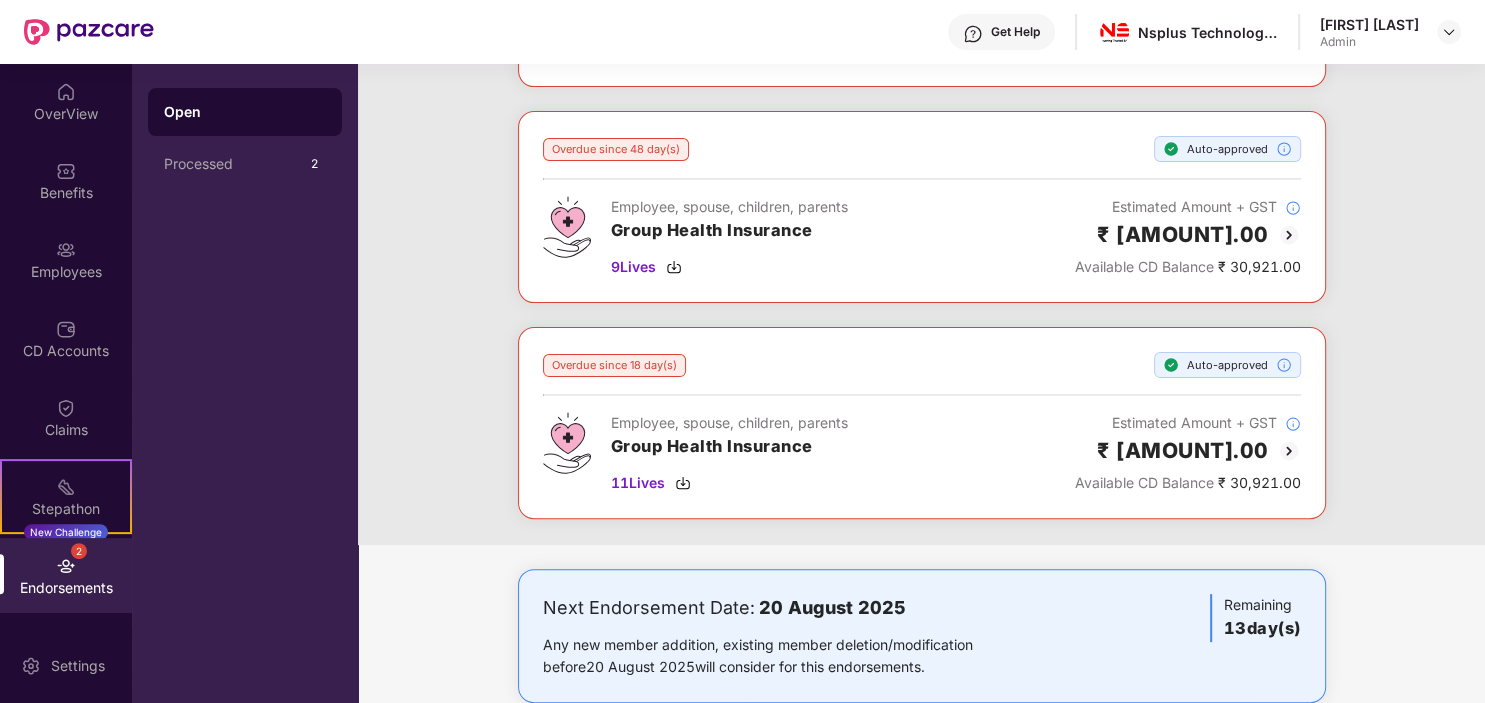 click on "Overdue since [DAYS] day(s) Low CD Balance Auto-approved Employee, spouse, children, parents Group Health Insurance   [LIVES]  Lives Estimated Amount + GST ₹ [AMOUNT].00 Available CD Balance   ₹ [AMOUNT].00 Overdue since [DAYS] day(s) Auto-approved Employee, spouse, children, parents Group Health Insurance   [LIVES]  Lives Estimated Amount + GST ₹ [AMOUNT].00 Available CD Balance   ₹ [AMOUNT].00 Overdue since [DAYS] day(s) Auto-approved Employee, spouse, children, parents Group Health Insurance   [LIVES]  Lives Estimated Amount + GST ₹ [AMOUNT].00 Available CD Balance   ₹ [AMOUNT].00 Overdue since [DAYS] day(s) Auto-approved Employee, spouse, children, parents Group Health Insurance   [LIVES]  Lives Estimated Amount + GST ₹ [AMOUNT].00 Available CD Balance   ₹ [AMOUNT].00" at bounding box center (921, 112) 